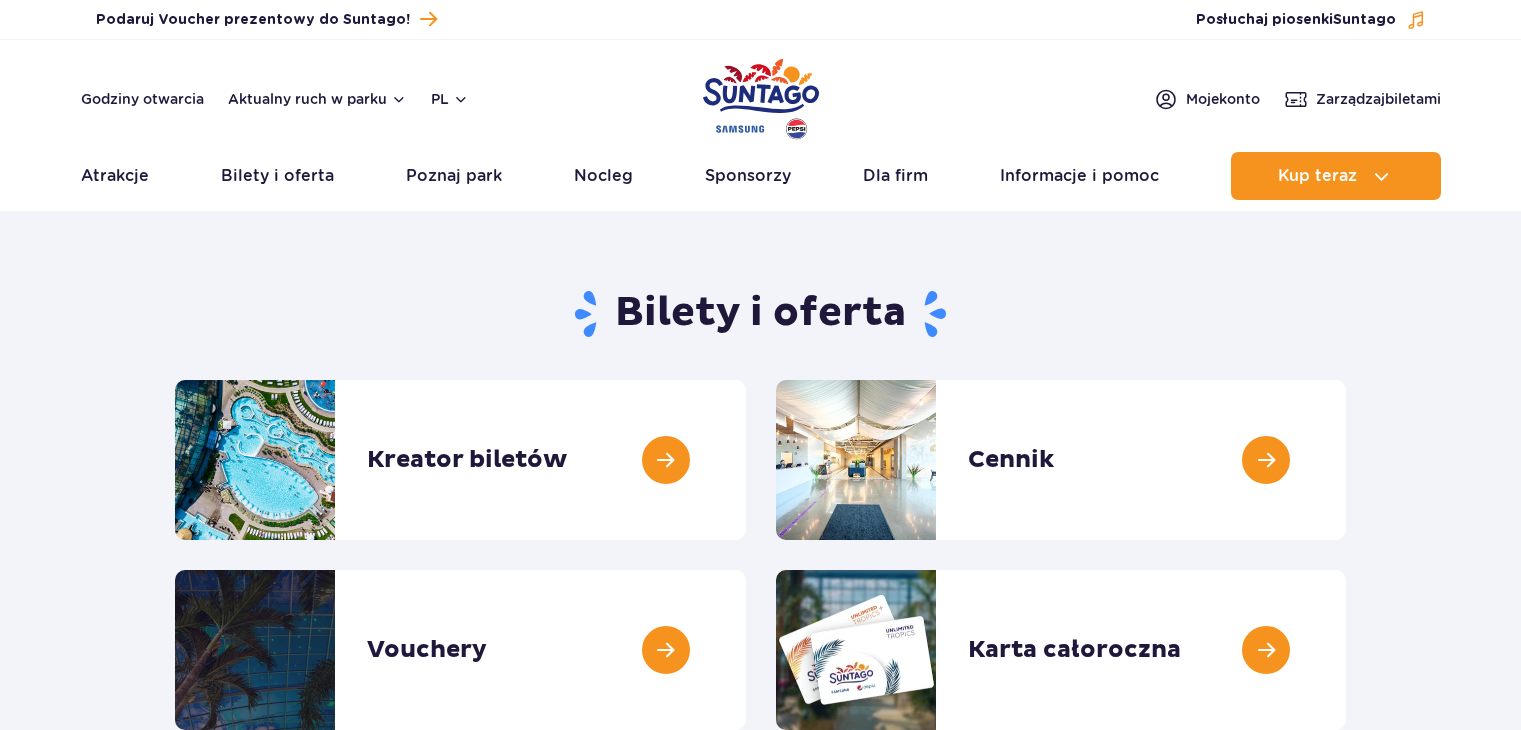 scroll, scrollTop: 0, scrollLeft: 0, axis: both 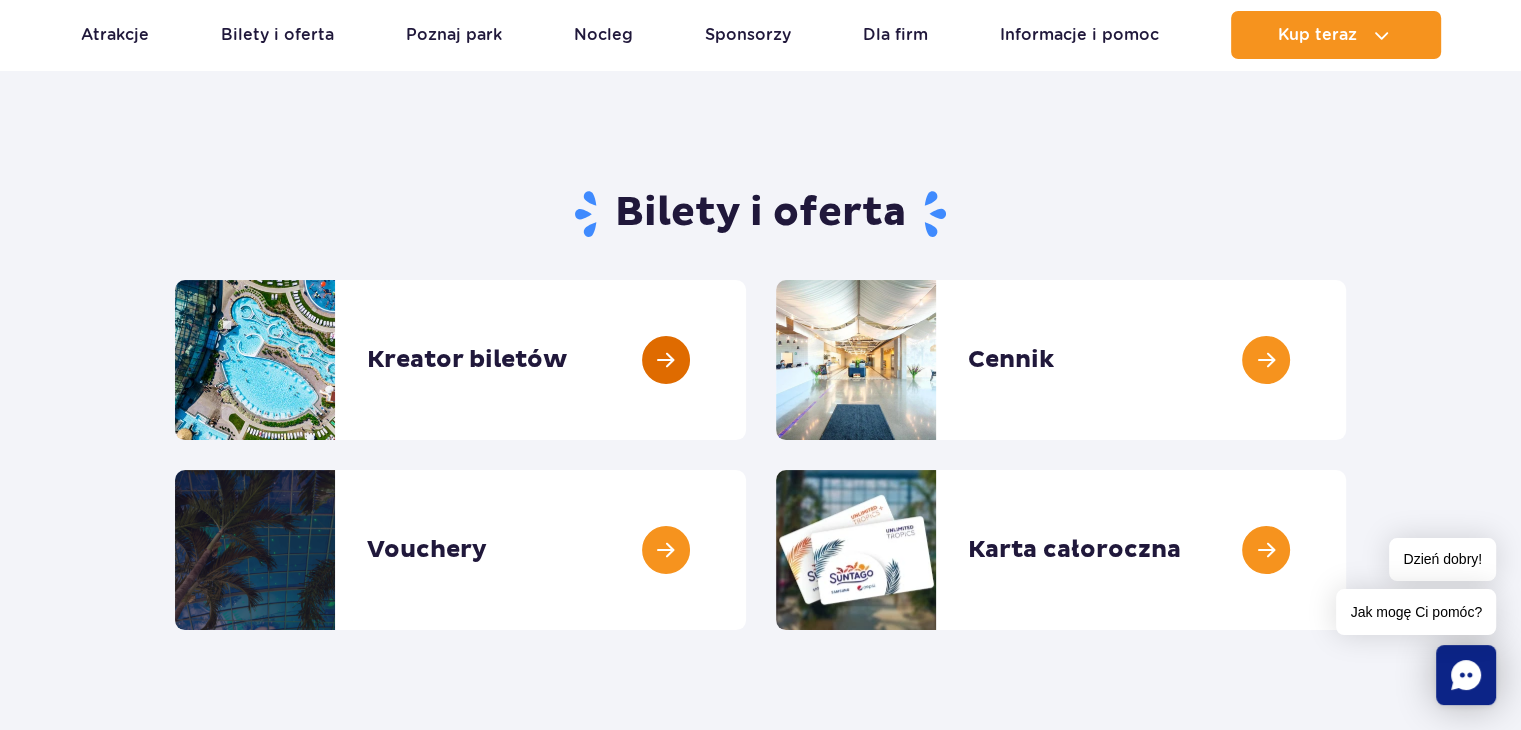 click at bounding box center [746, 360] 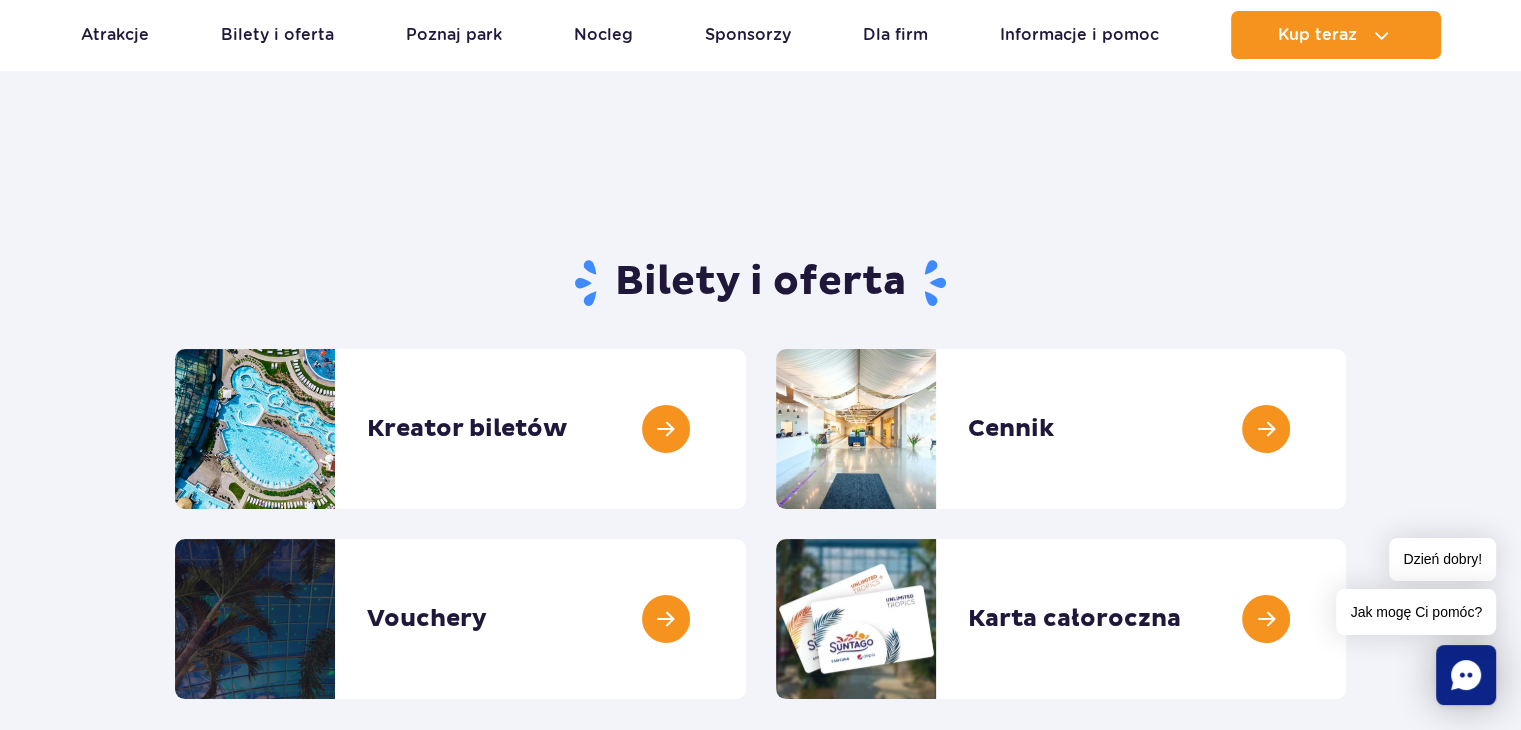 scroll, scrollTop: 0, scrollLeft: 0, axis: both 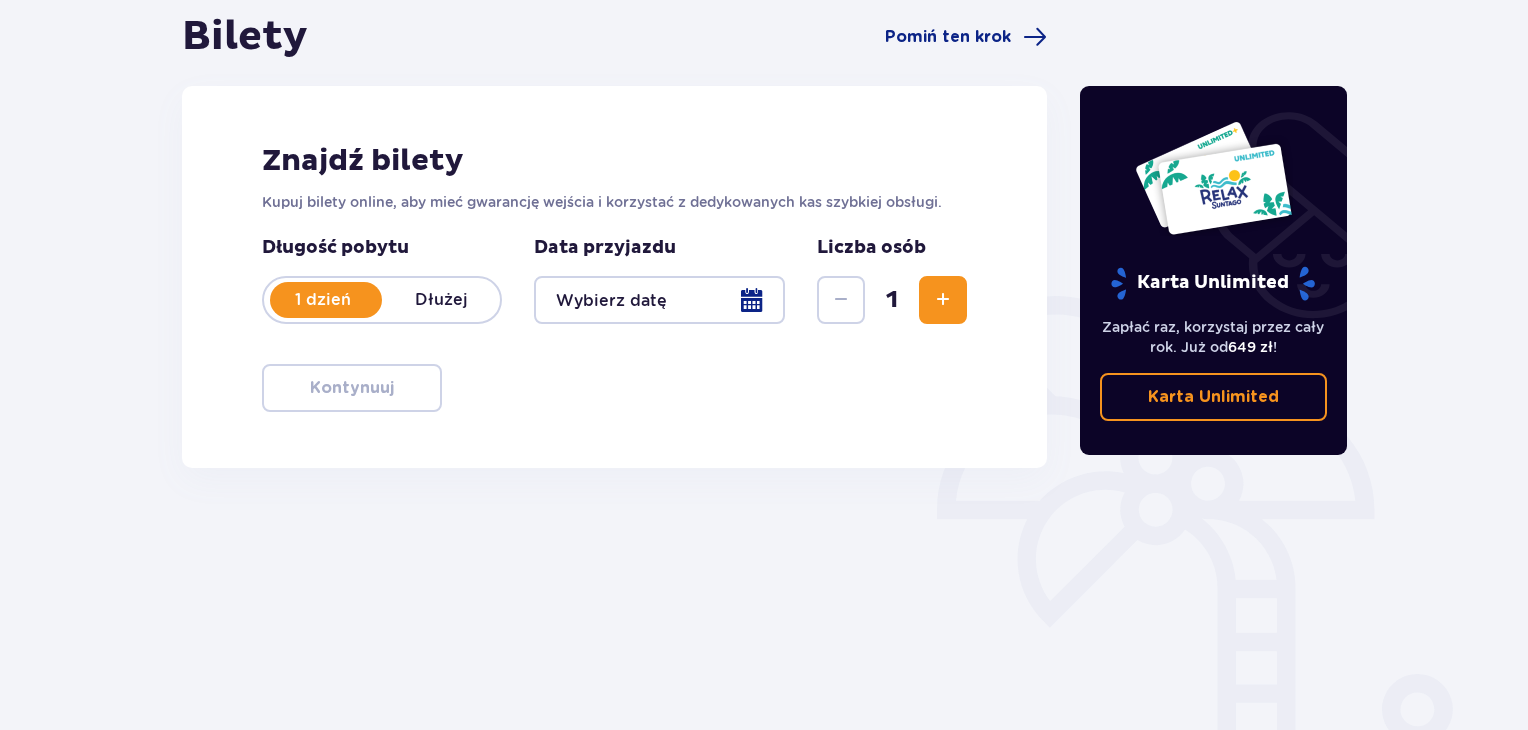click on "Dłużej" at bounding box center [441, 300] 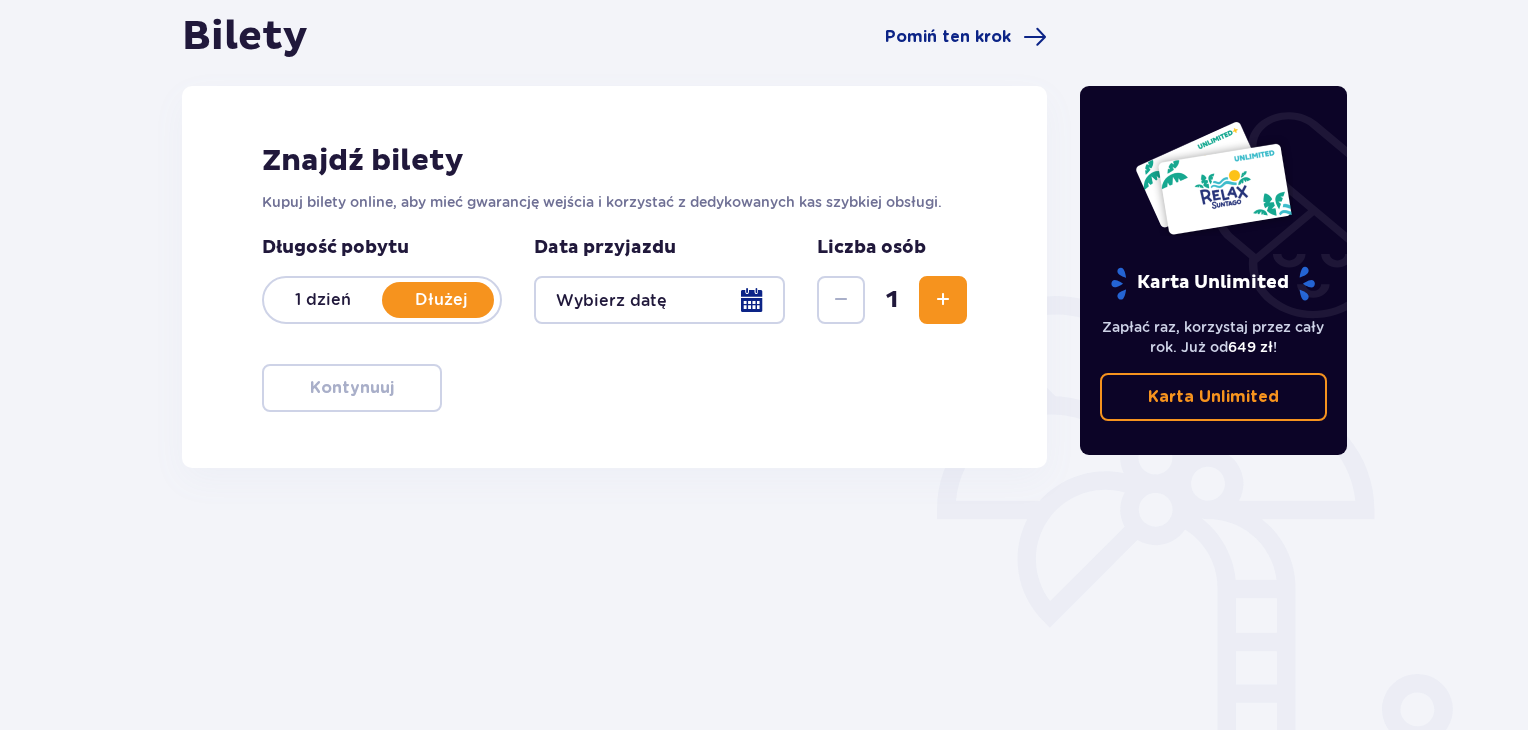 click at bounding box center [659, 300] 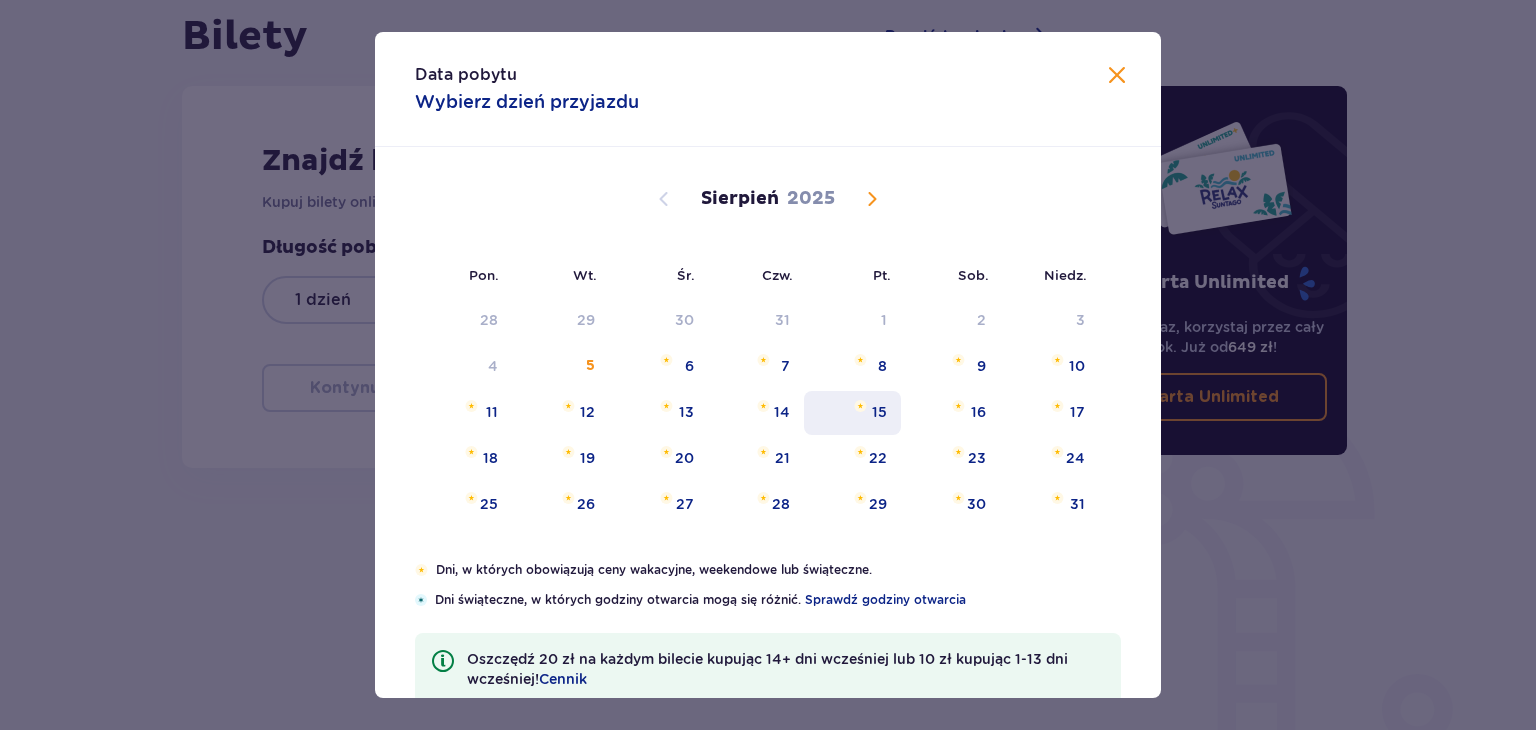 click on "15" at bounding box center [879, 412] 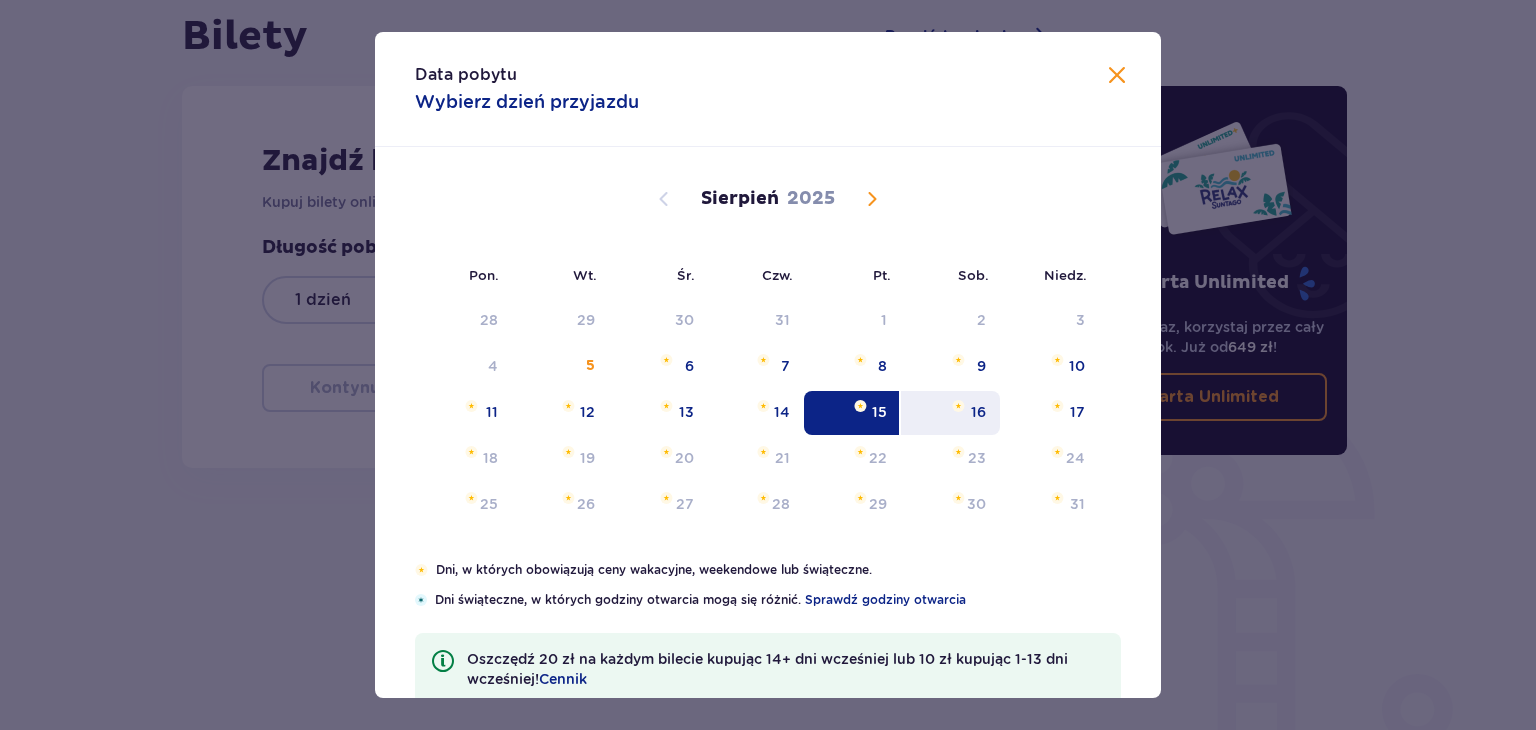 click on "16" at bounding box center (978, 412) 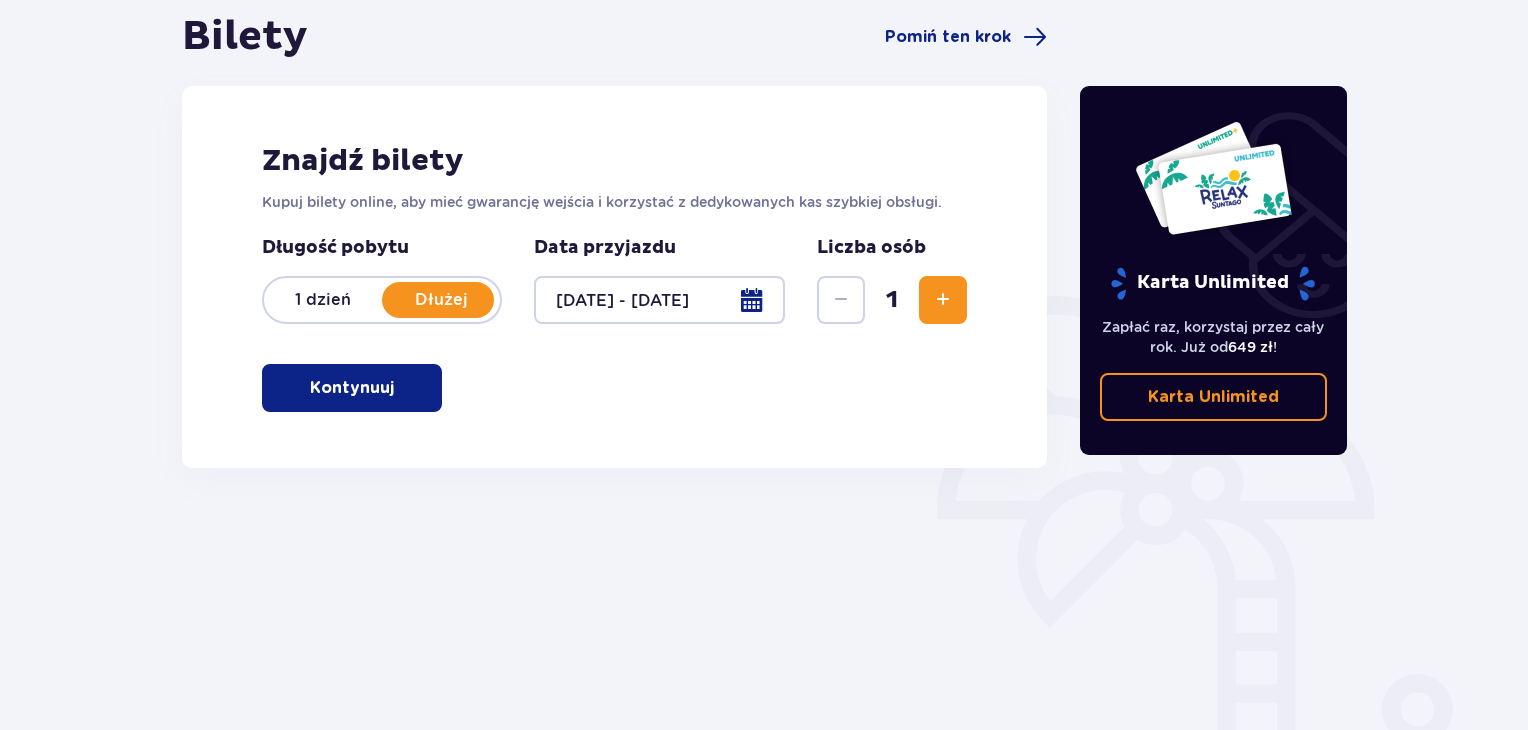 click at bounding box center (943, 300) 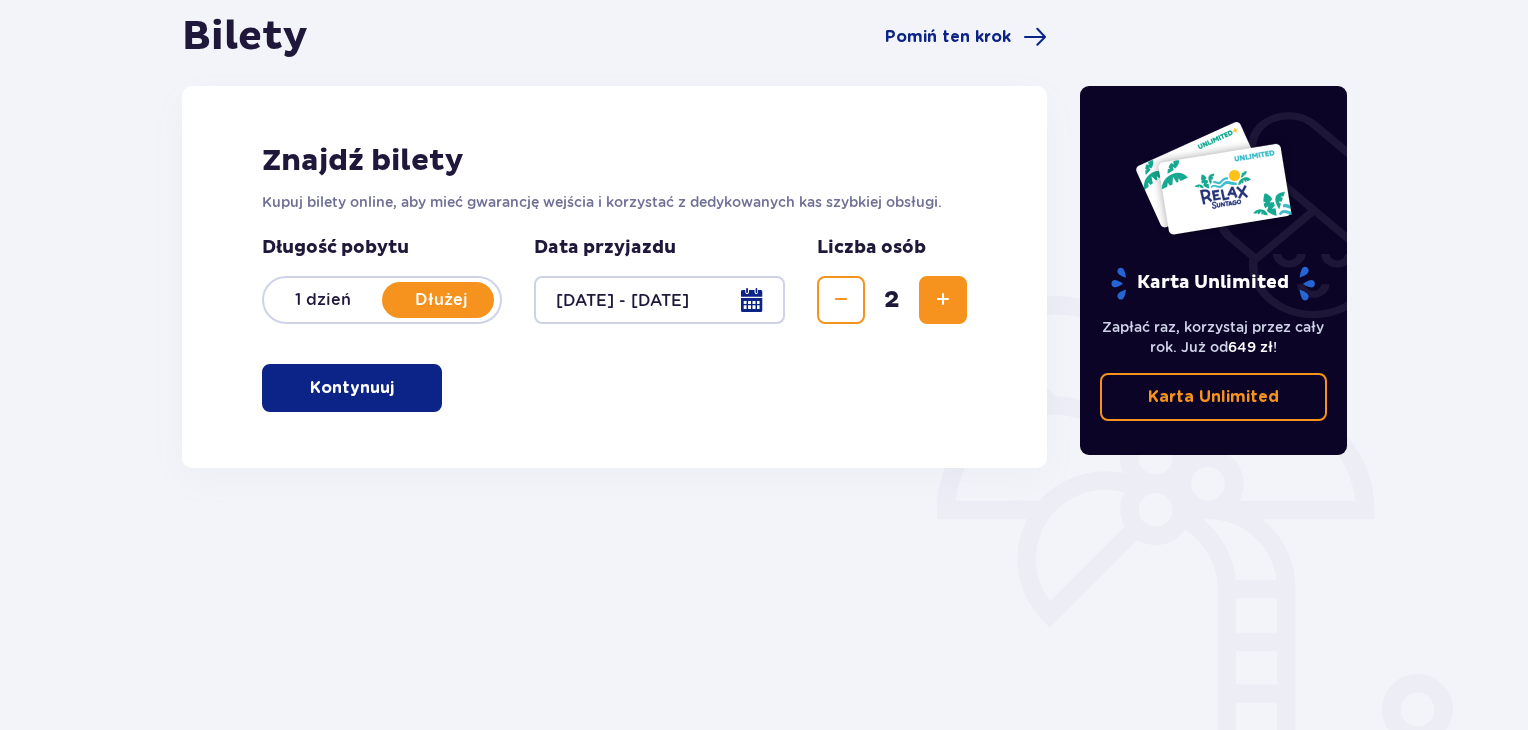 click on "Kontynuuj" at bounding box center [352, 388] 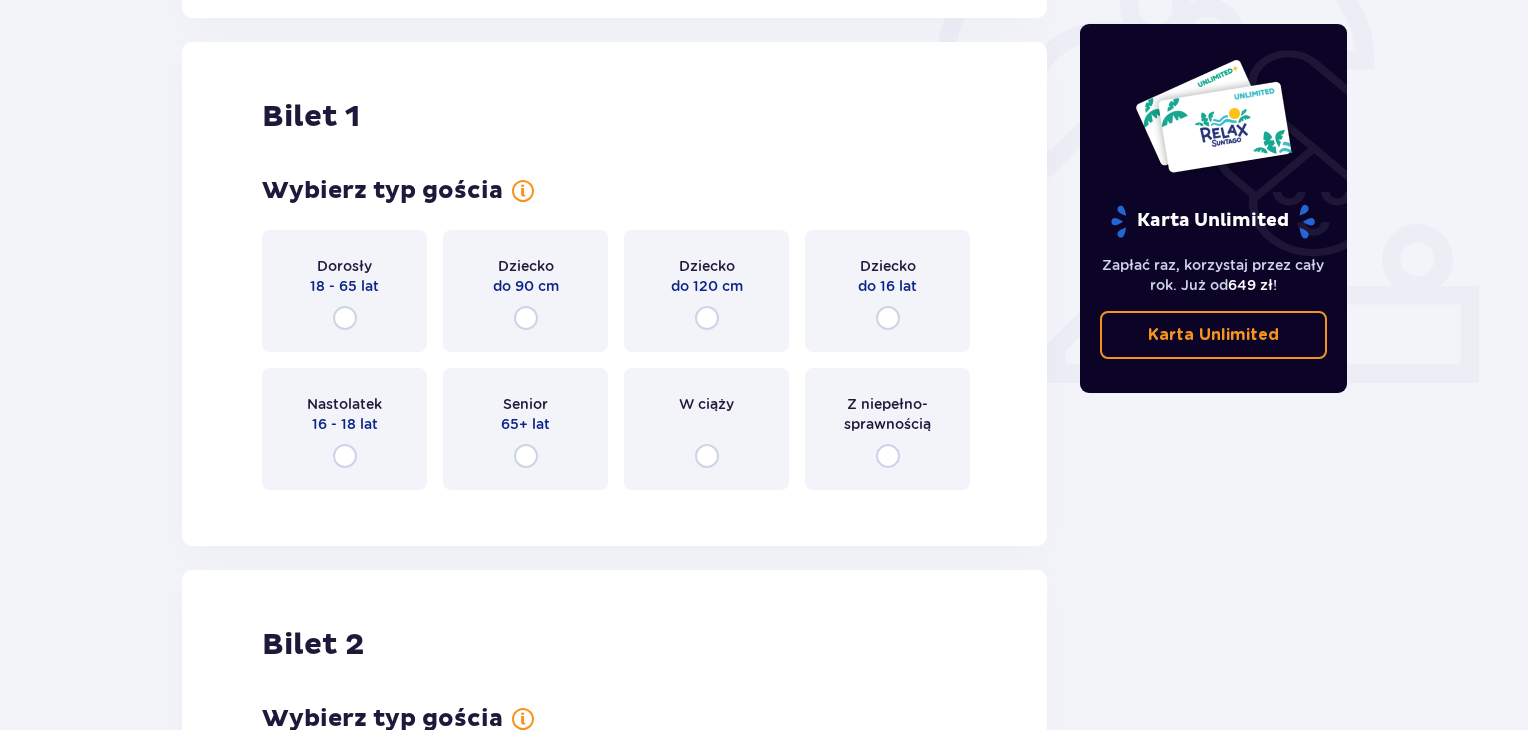 scroll, scrollTop: 668, scrollLeft: 0, axis: vertical 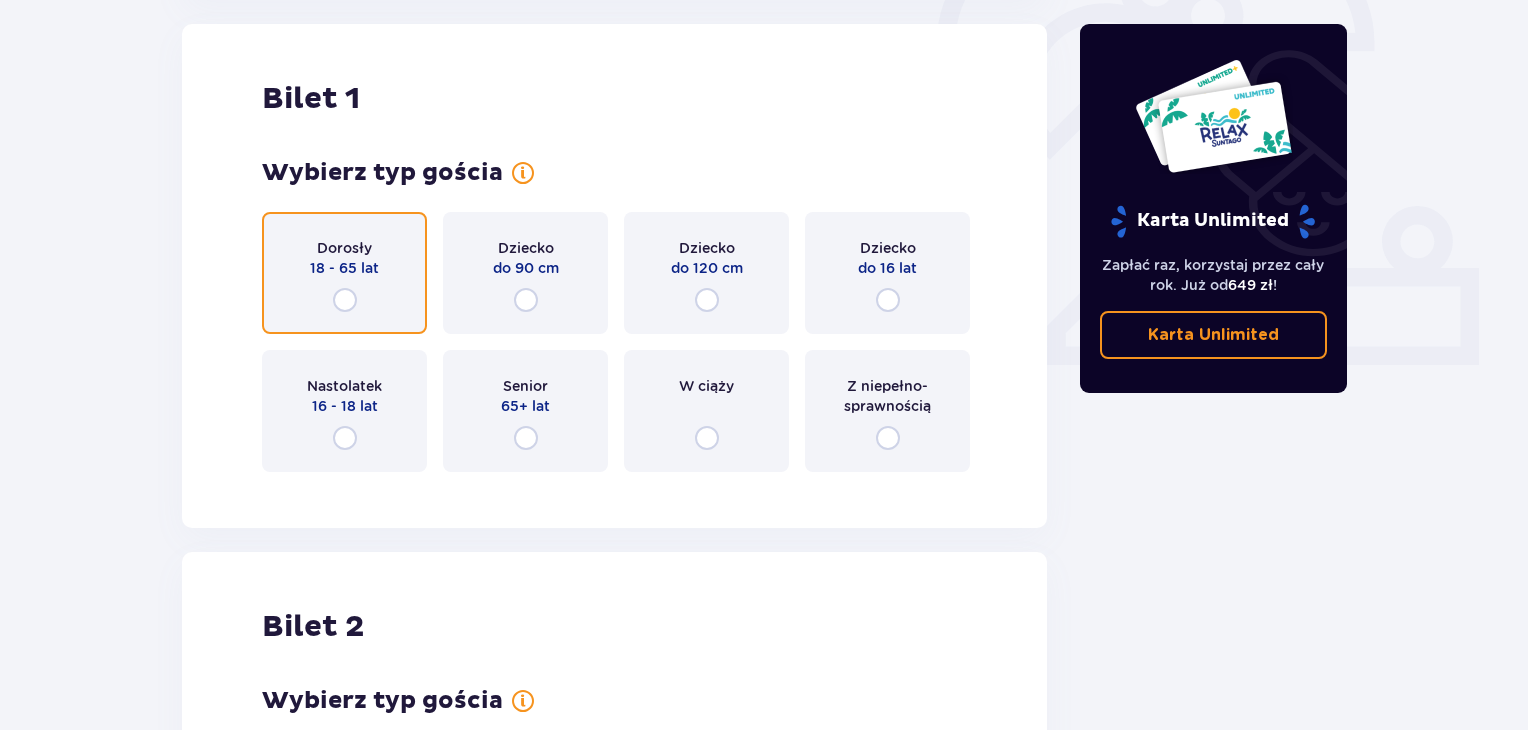 click at bounding box center (345, 300) 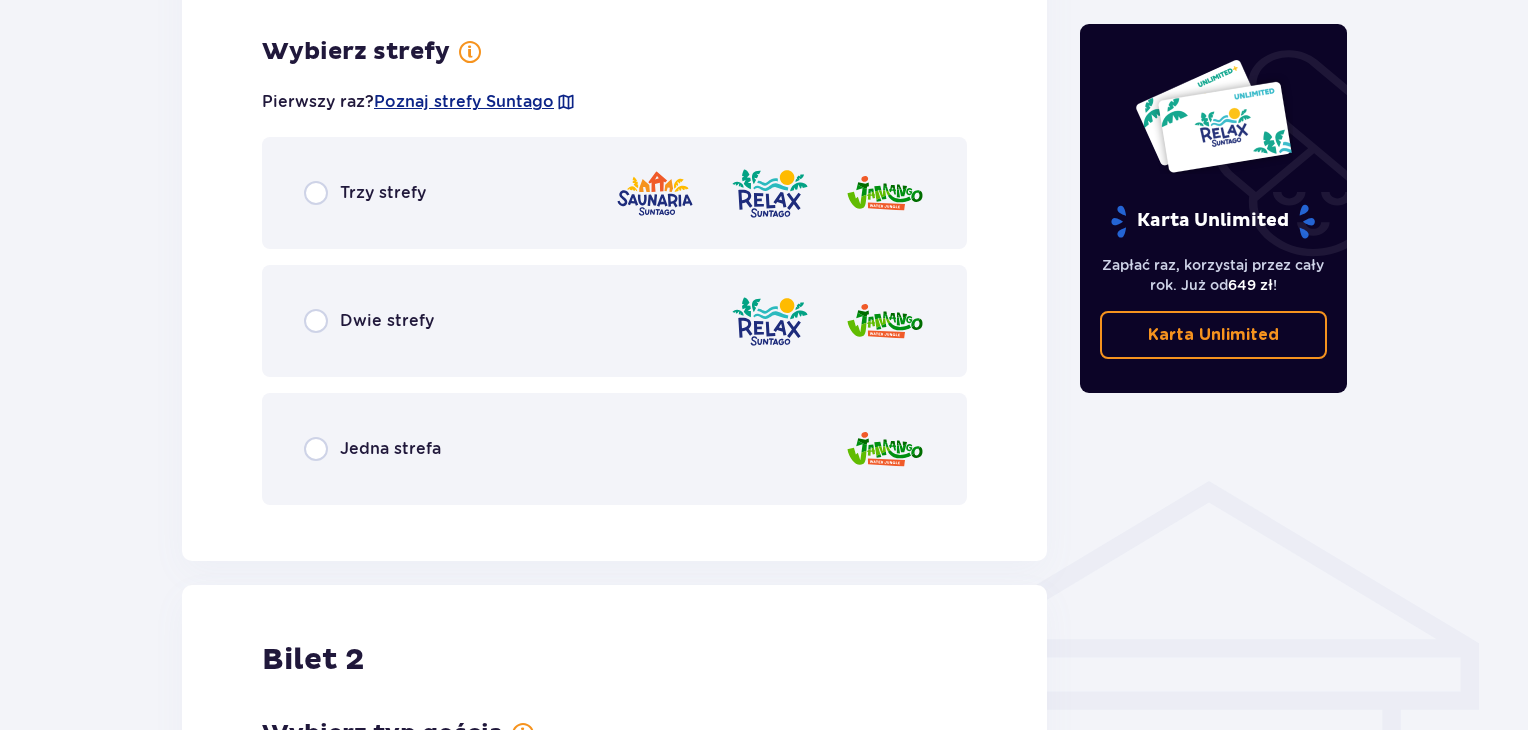 scroll, scrollTop: 1156, scrollLeft: 0, axis: vertical 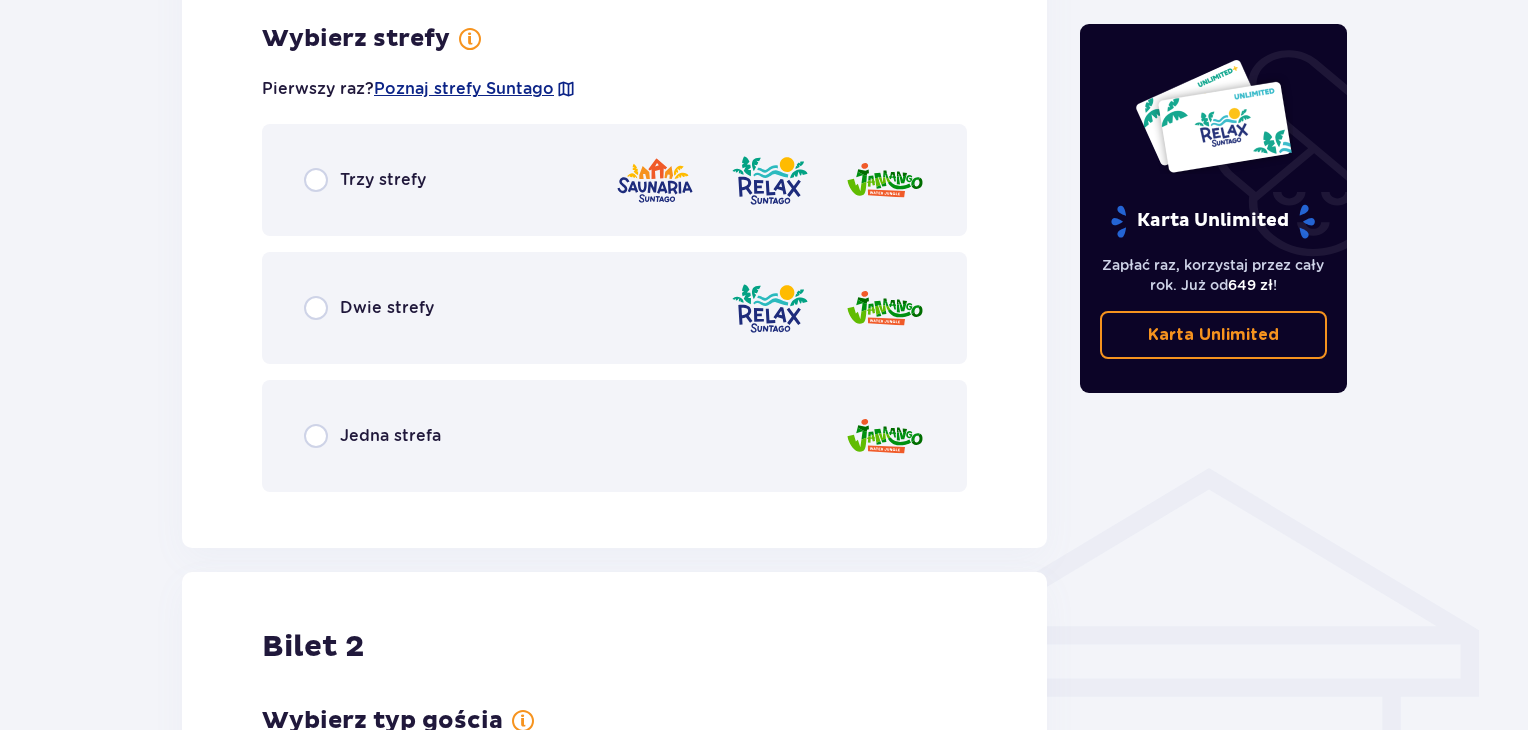 click on "Trzy strefy" at bounding box center (614, 180) 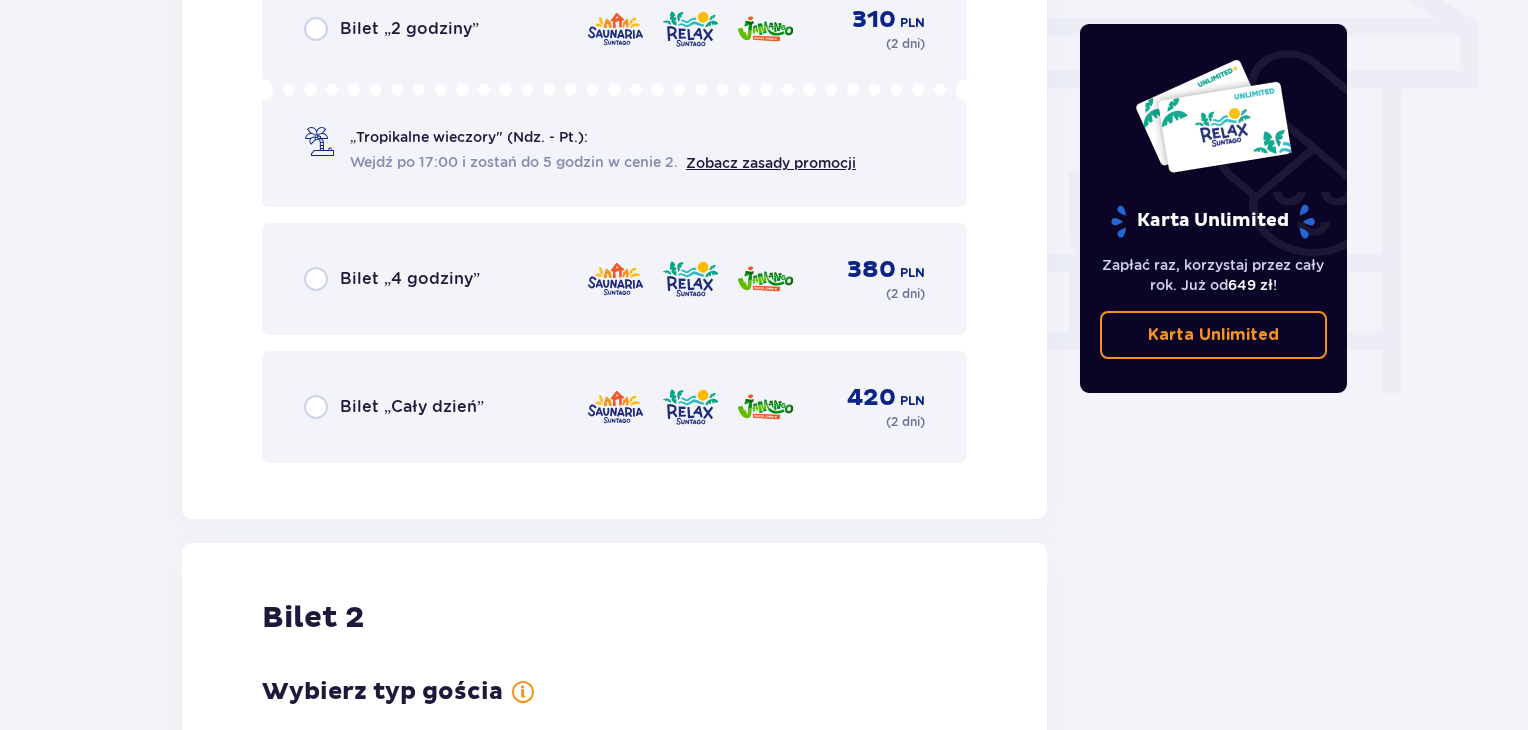 scroll, scrollTop: 1664, scrollLeft: 0, axis: vertical 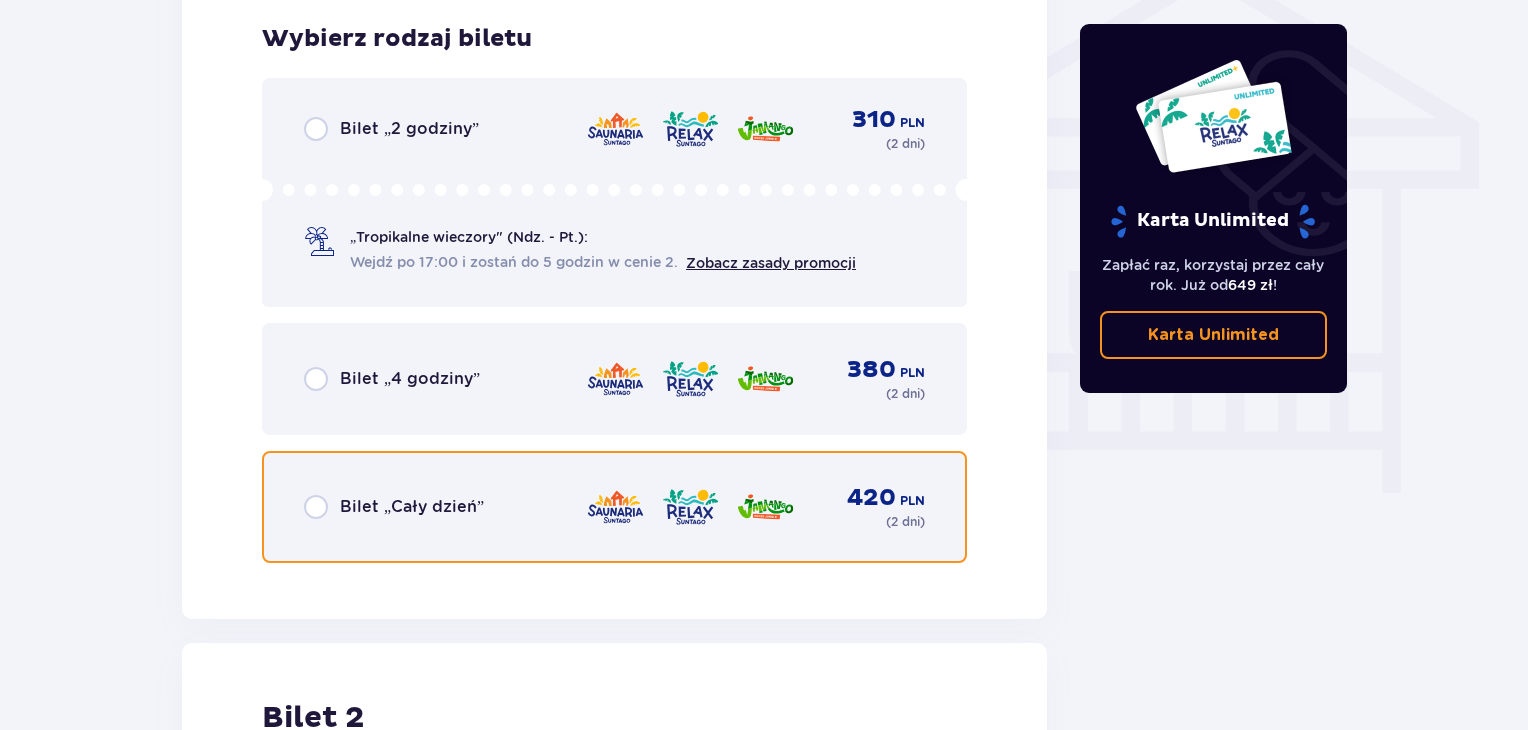 click at bounding box center [316, 507] 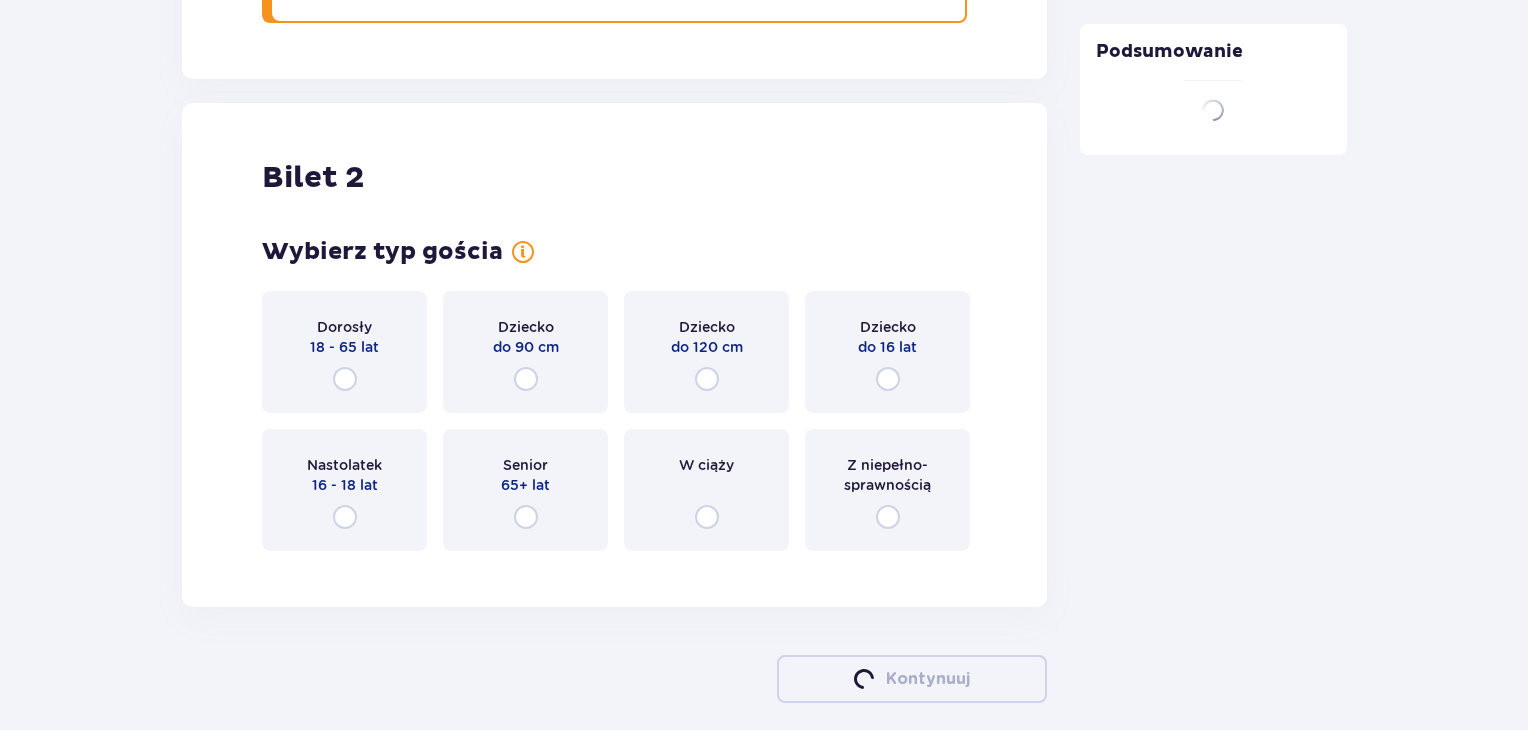 scroll, scrollTop: 2282, scrollLeft: 0, axis: vertical 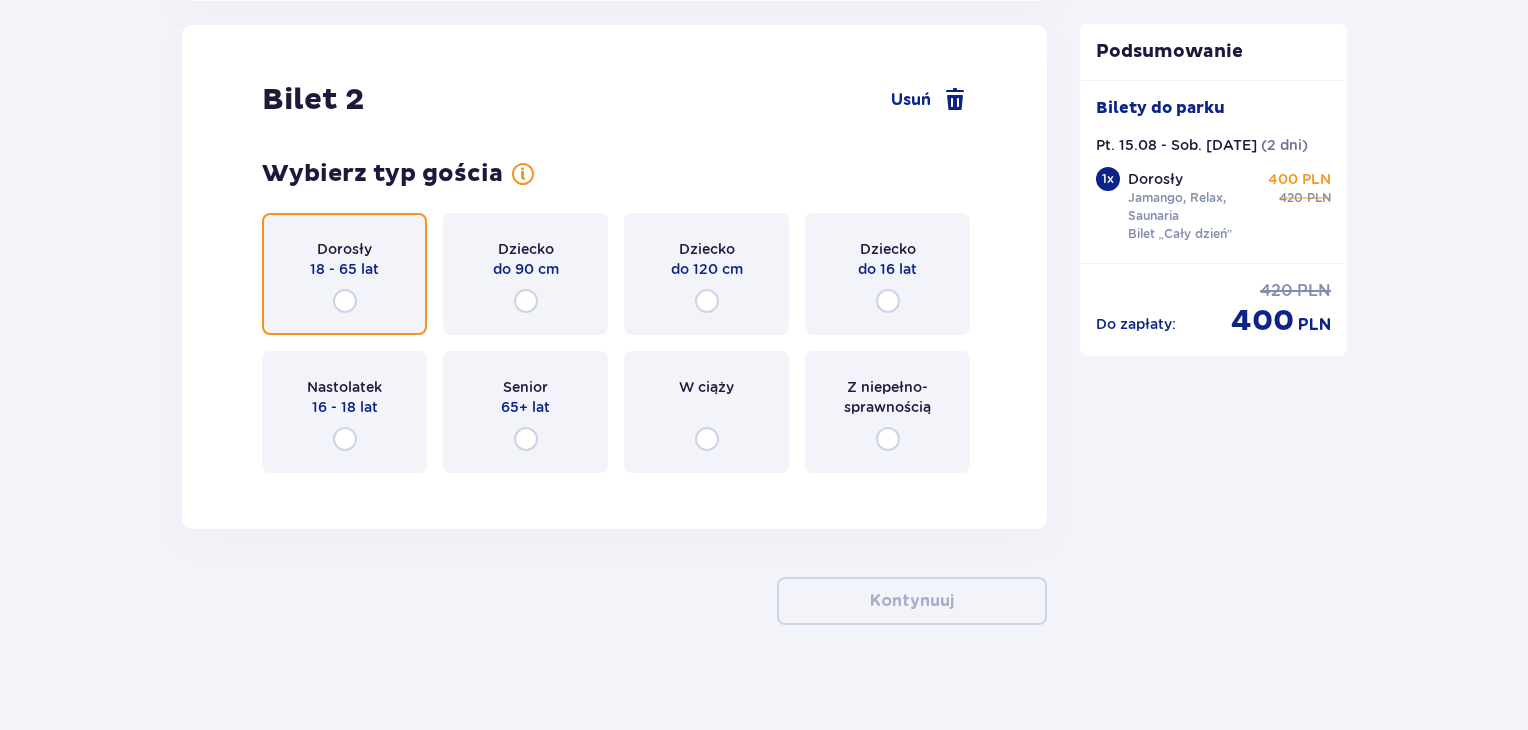 click at bounding box center (345, 301) 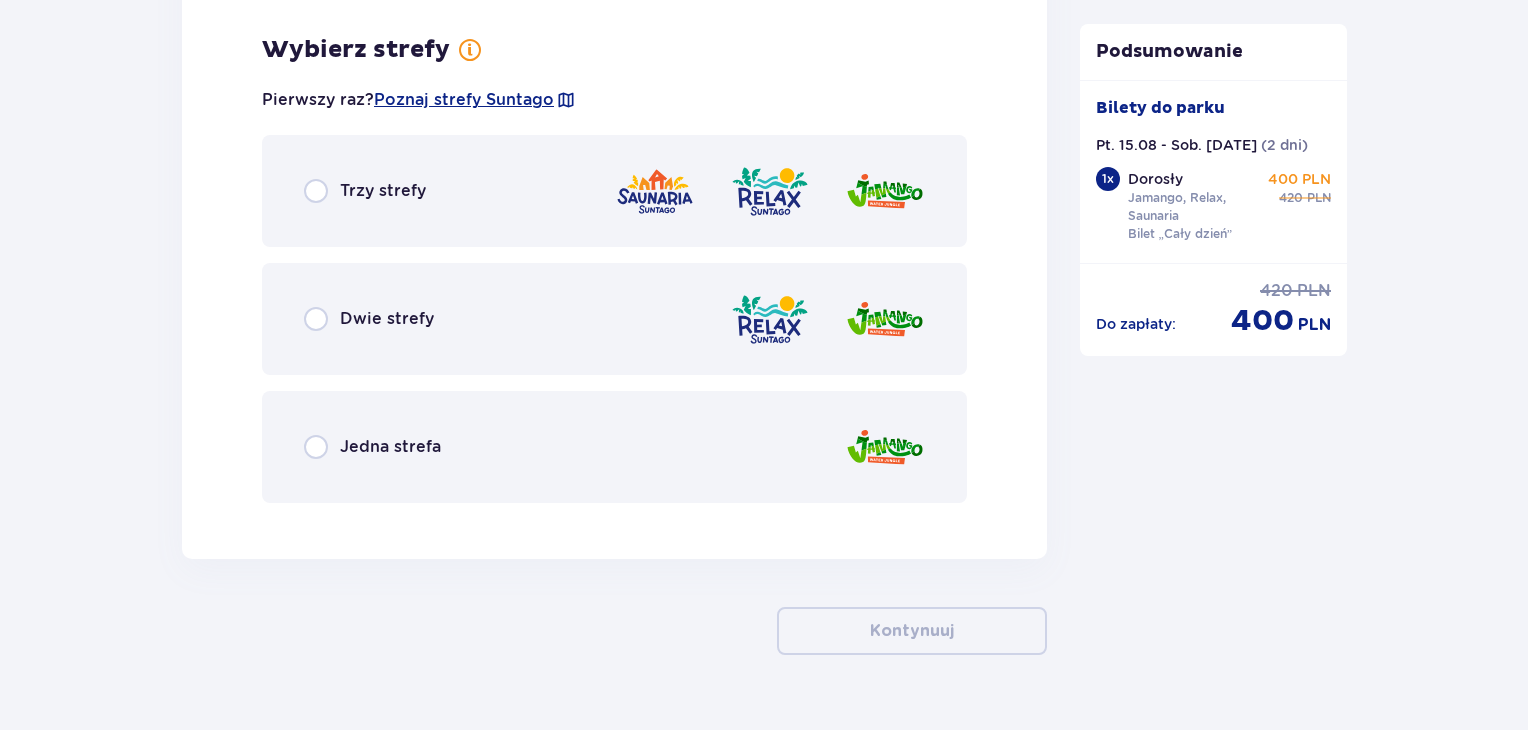 scroll, scrollTop: 2770, scrollLeft: 0, axis: vertical 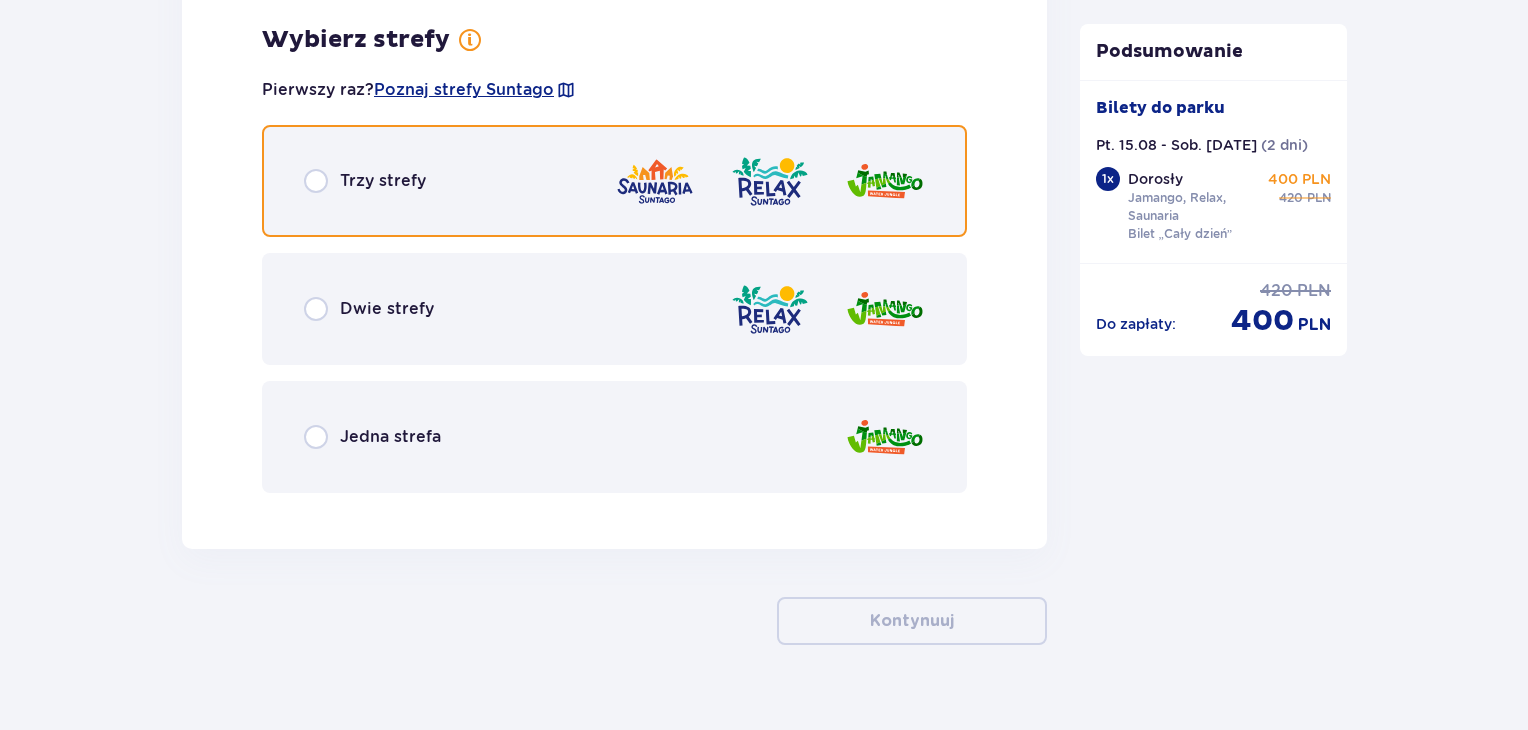 click at bounding box center (316, 181) 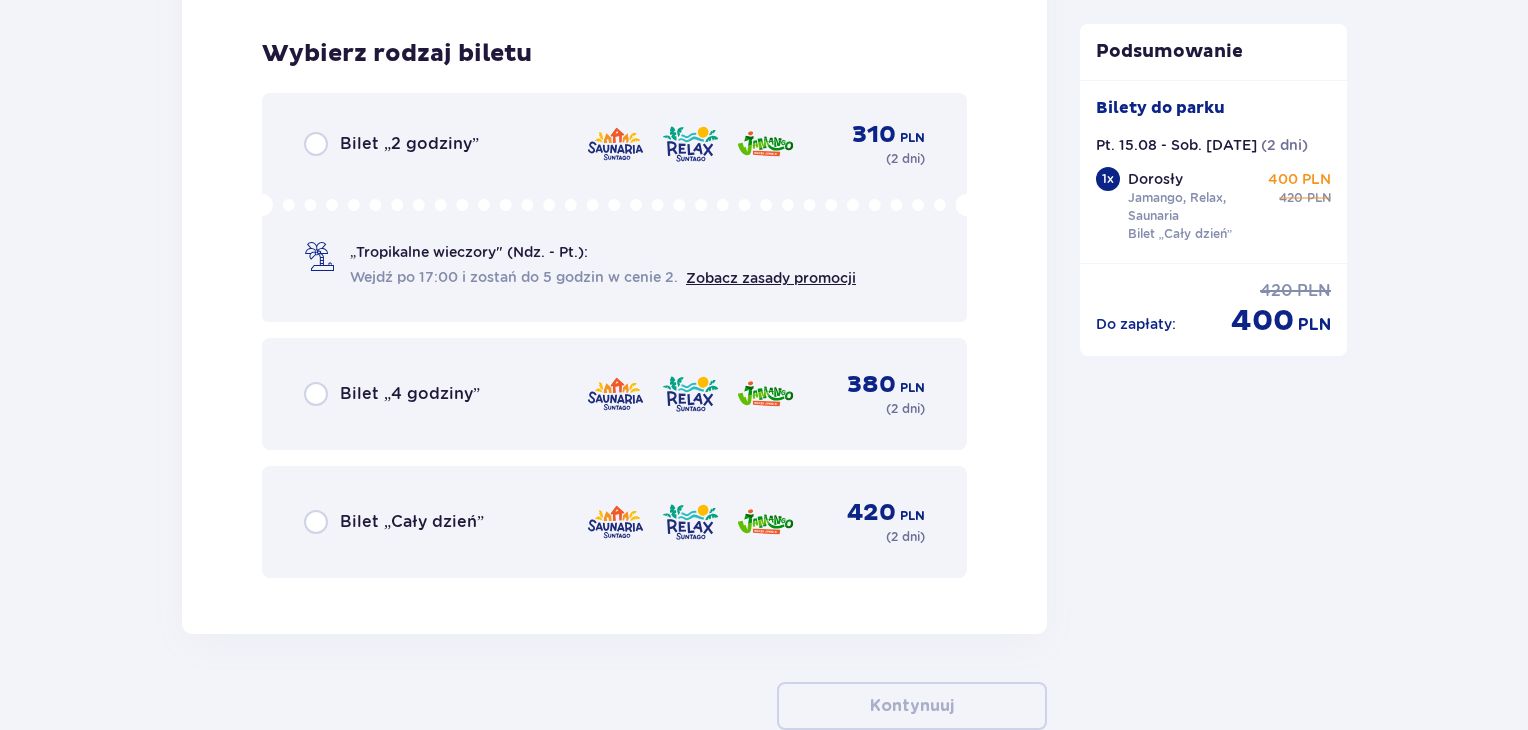 scroll, scrollTop: 3278, scrollLeft: 0, axis: vertical 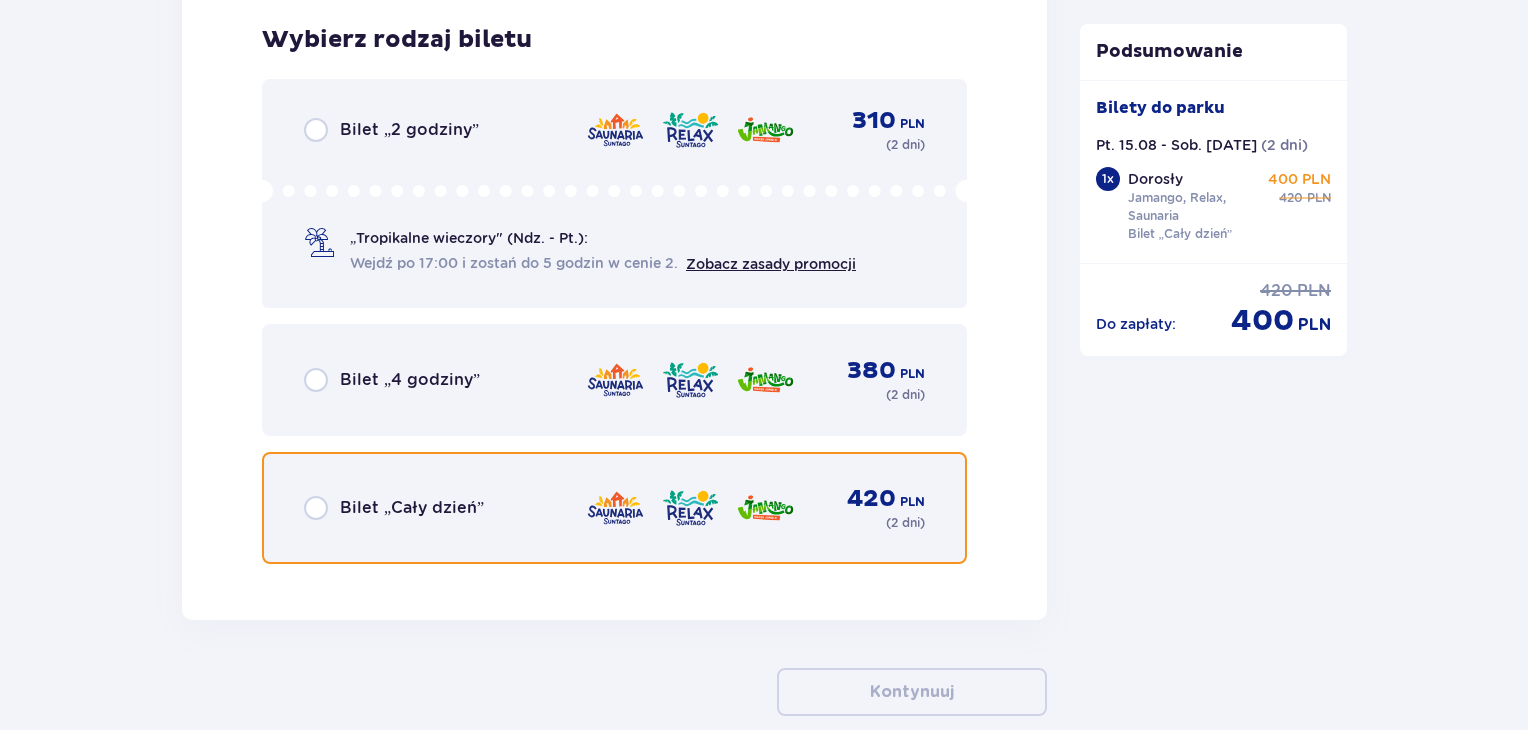 click at bounding box center [316, 508] 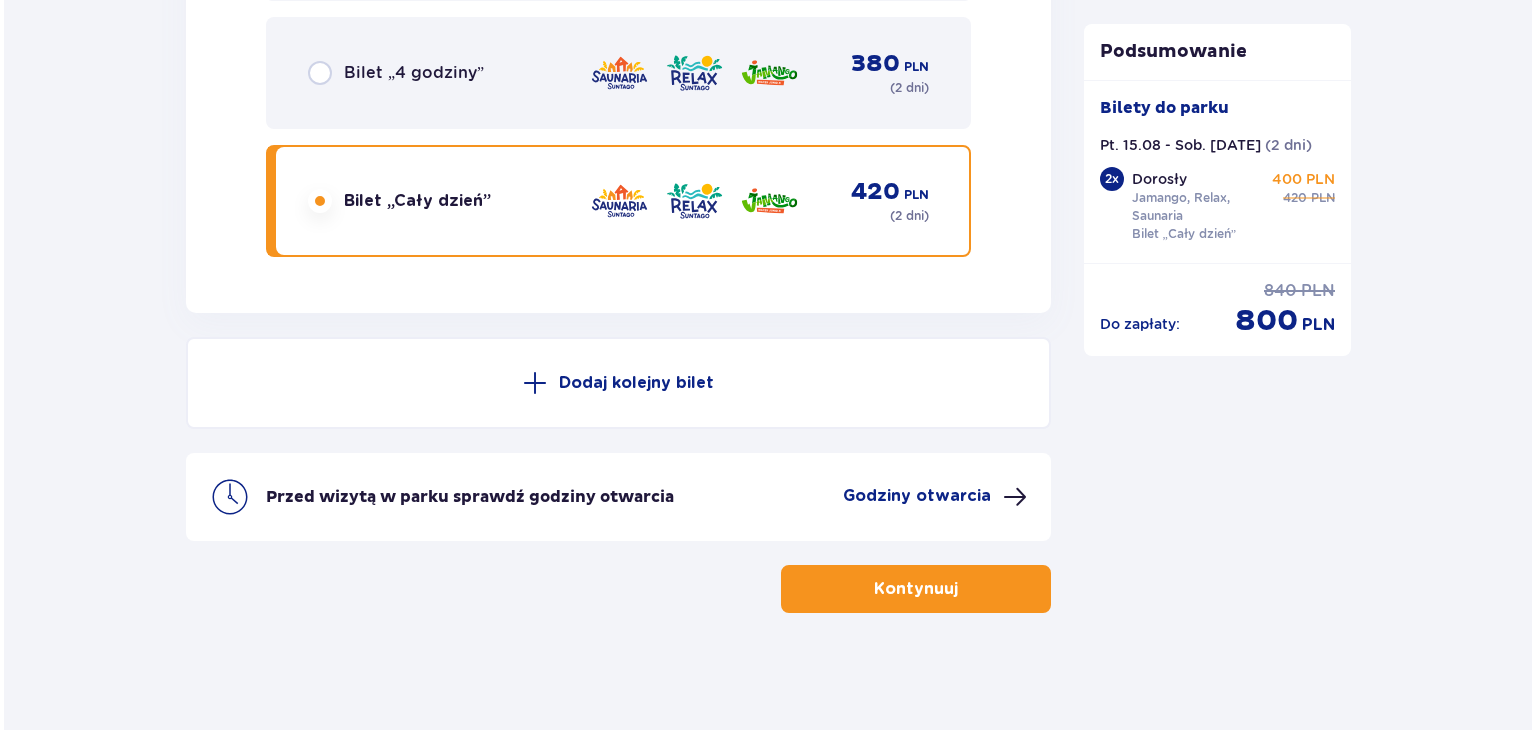 scroll, scrollTop: 3586, scrollLeft: 0, axis: vertical 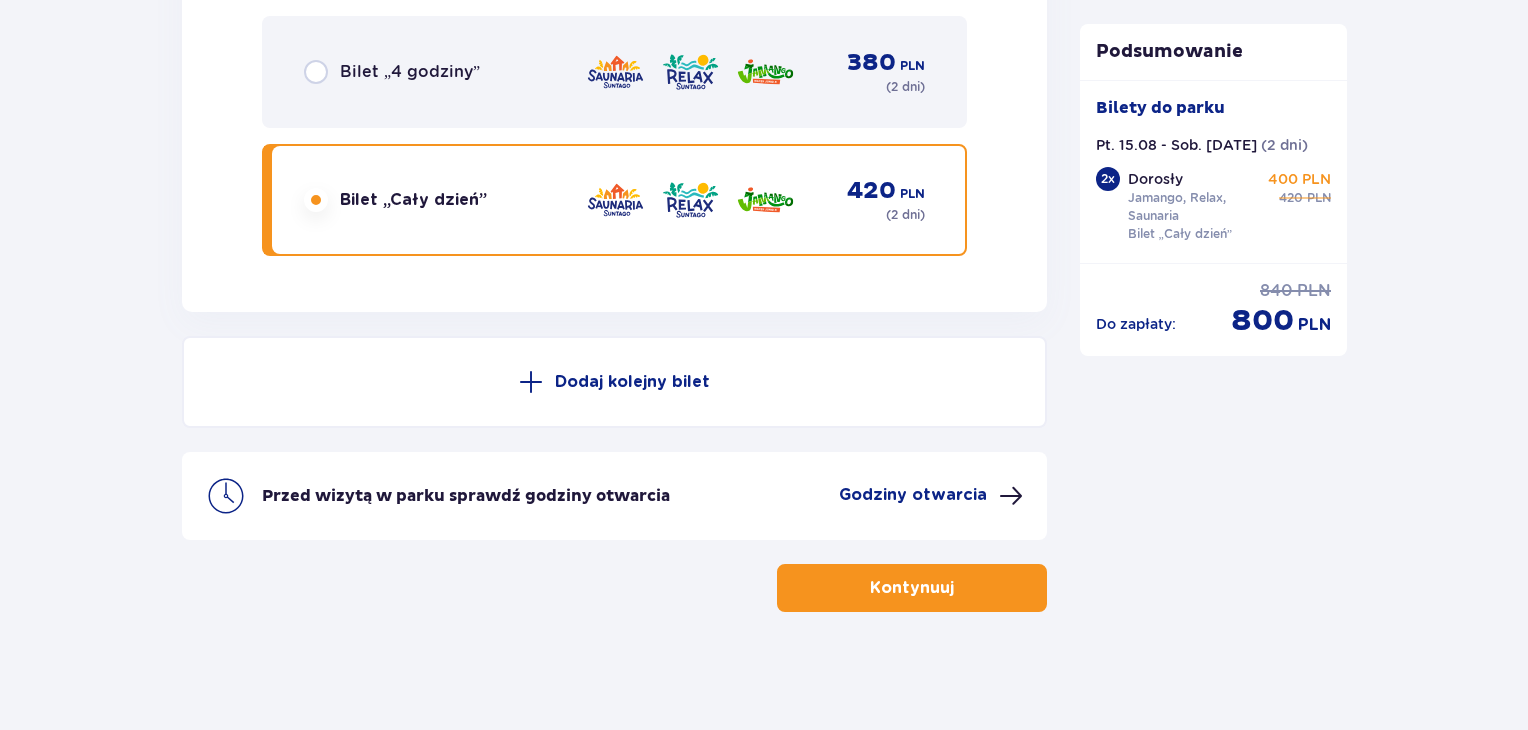click on "Godziny otwarcia" at bounding box center (913, 495) 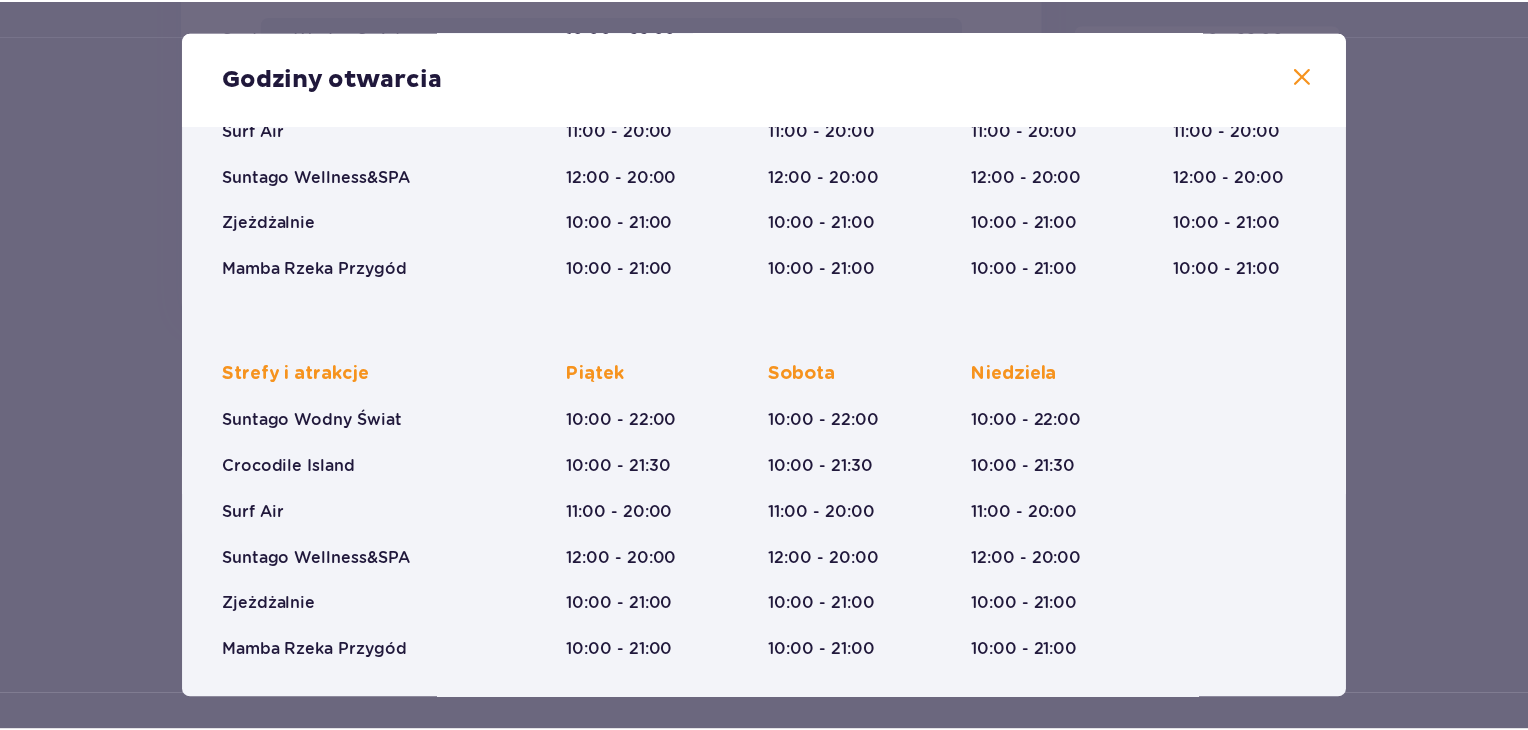 scroll, scrollTop: 308, scrollLeft: 0, axis: vertical 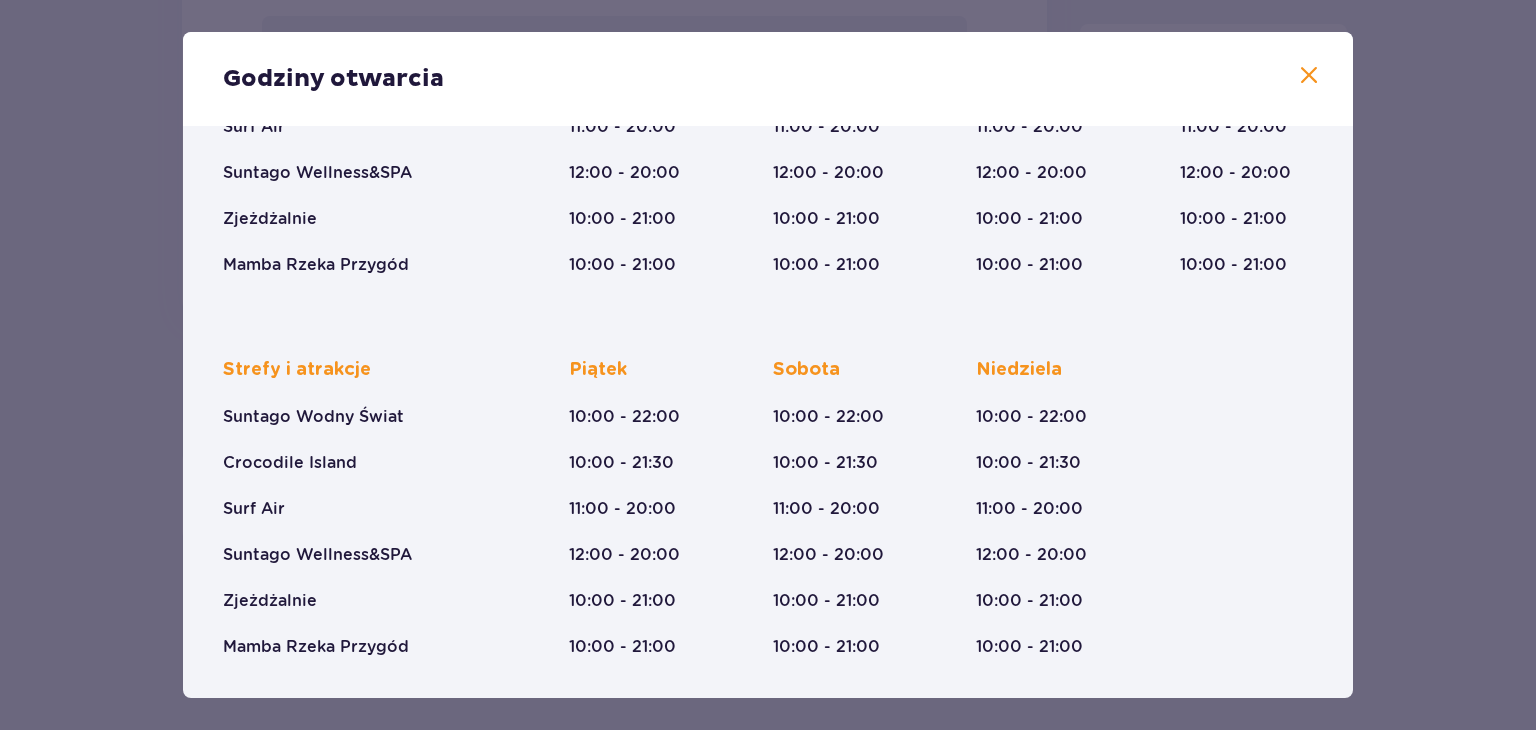 click at bounding box center [1309, 76] 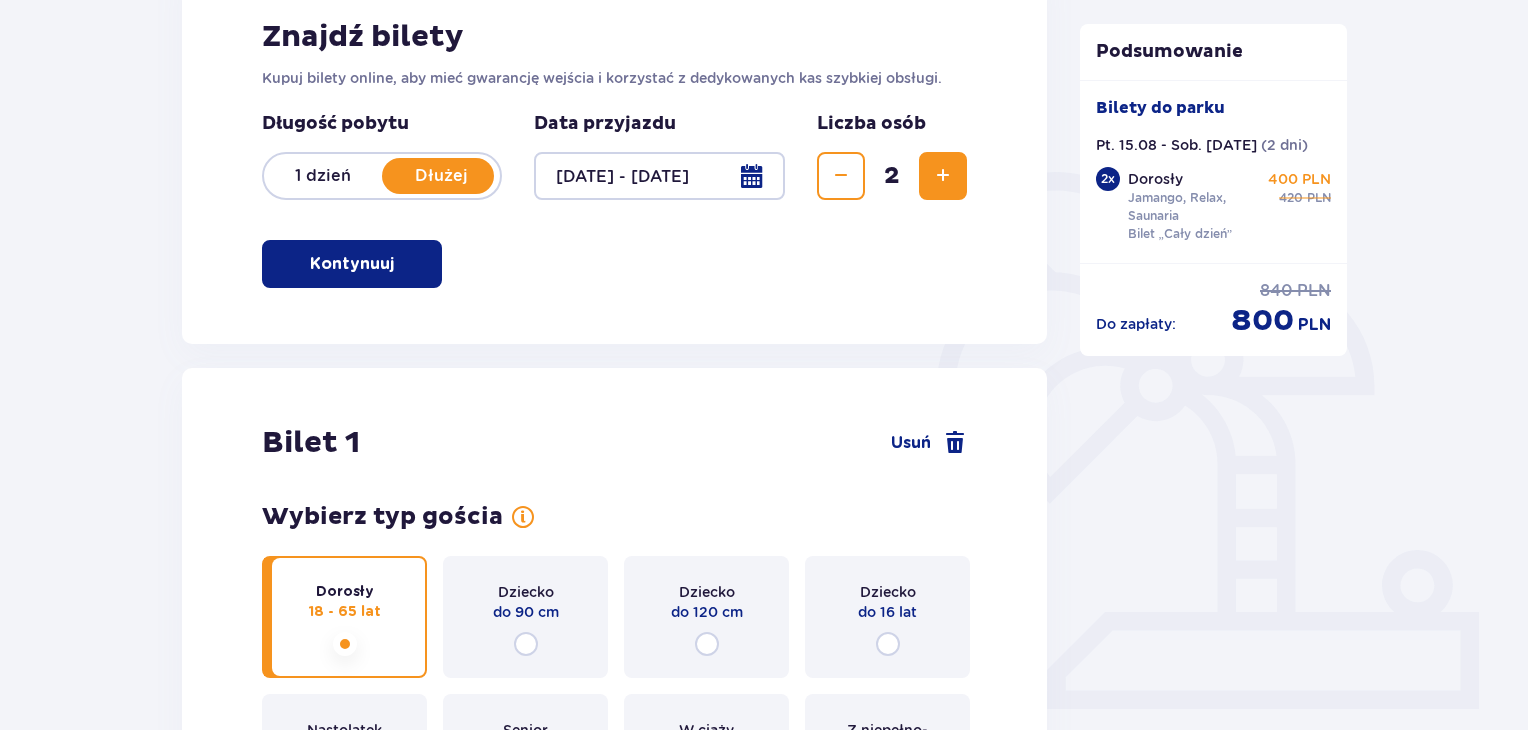 scroll, scrollTop: 386, scrollLeft: 0, axis: vertical 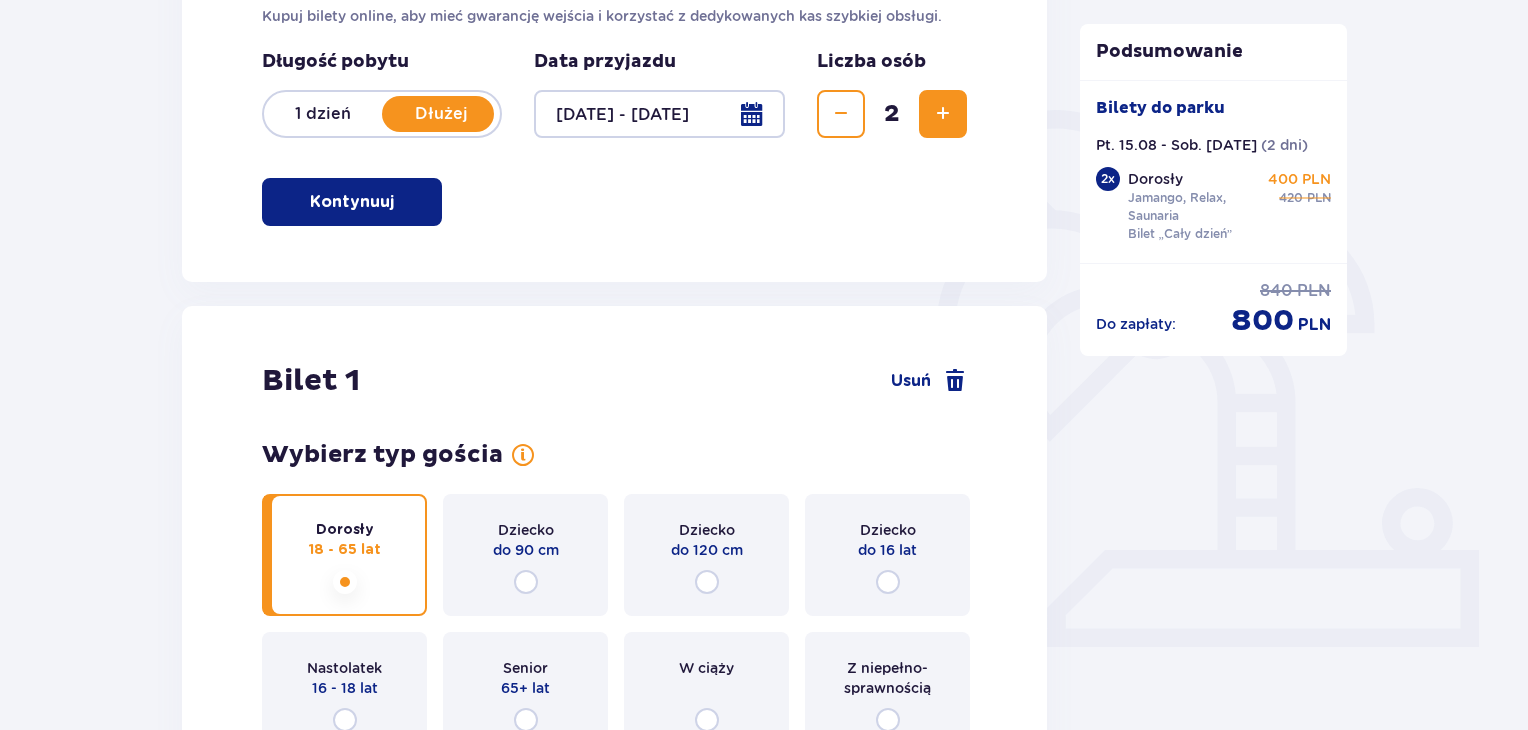 click on "1 dzień" at bounding box center (323, 114) 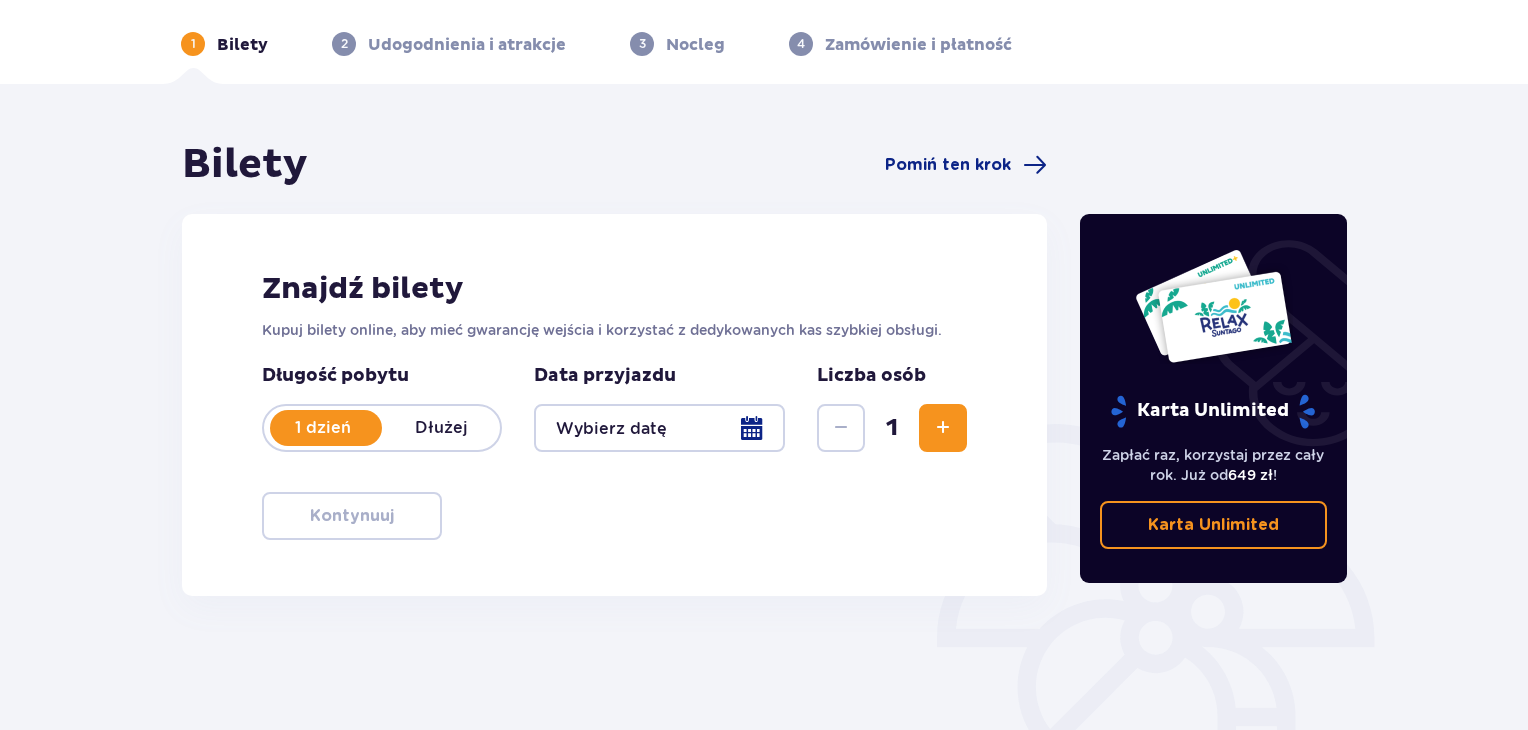 scroll, scrollTop: 289, scrollLeft: 0, axis: vertical 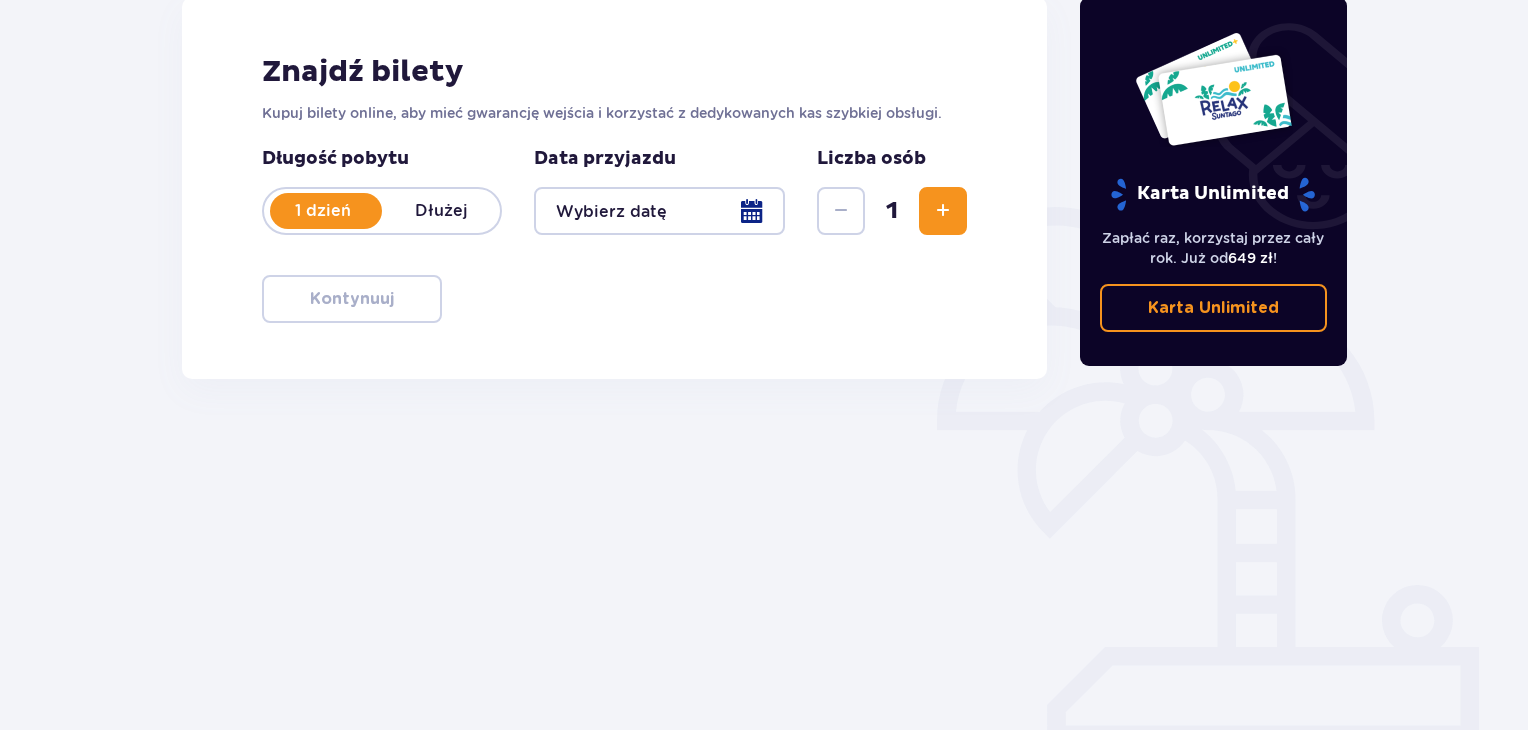 click at bounding box center [659, 211] 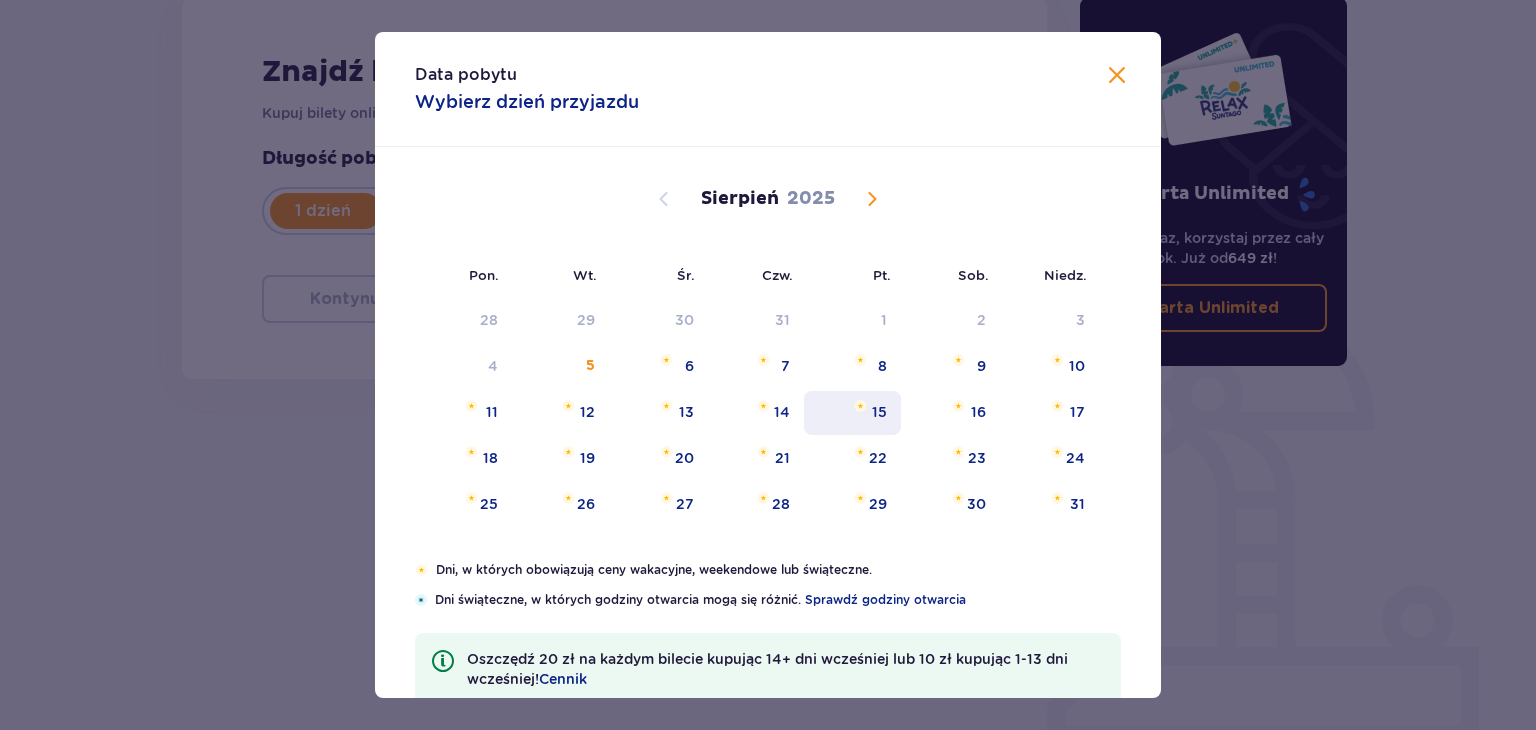click on "15" at bounding box center [879, 412] 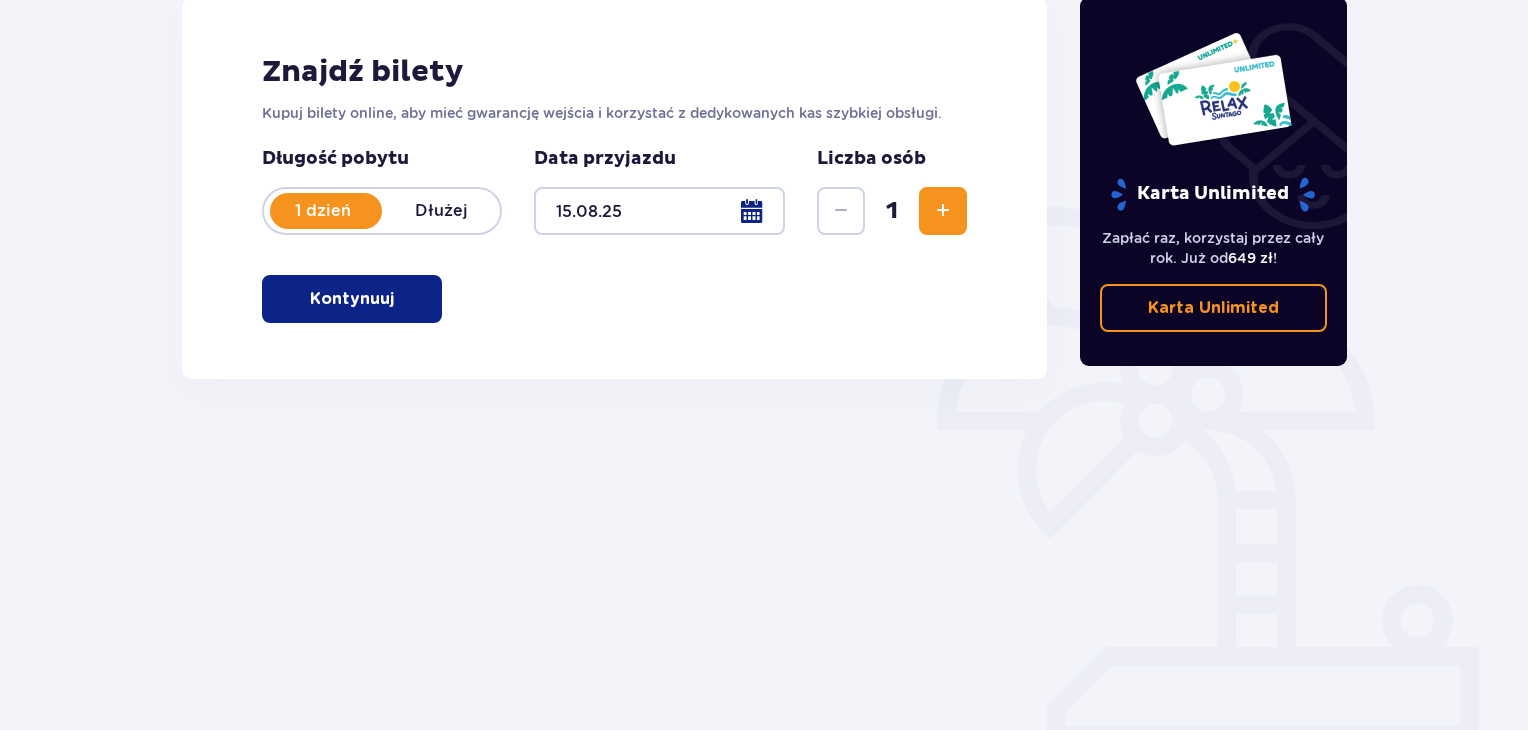 click at bounding box center (659, 211) 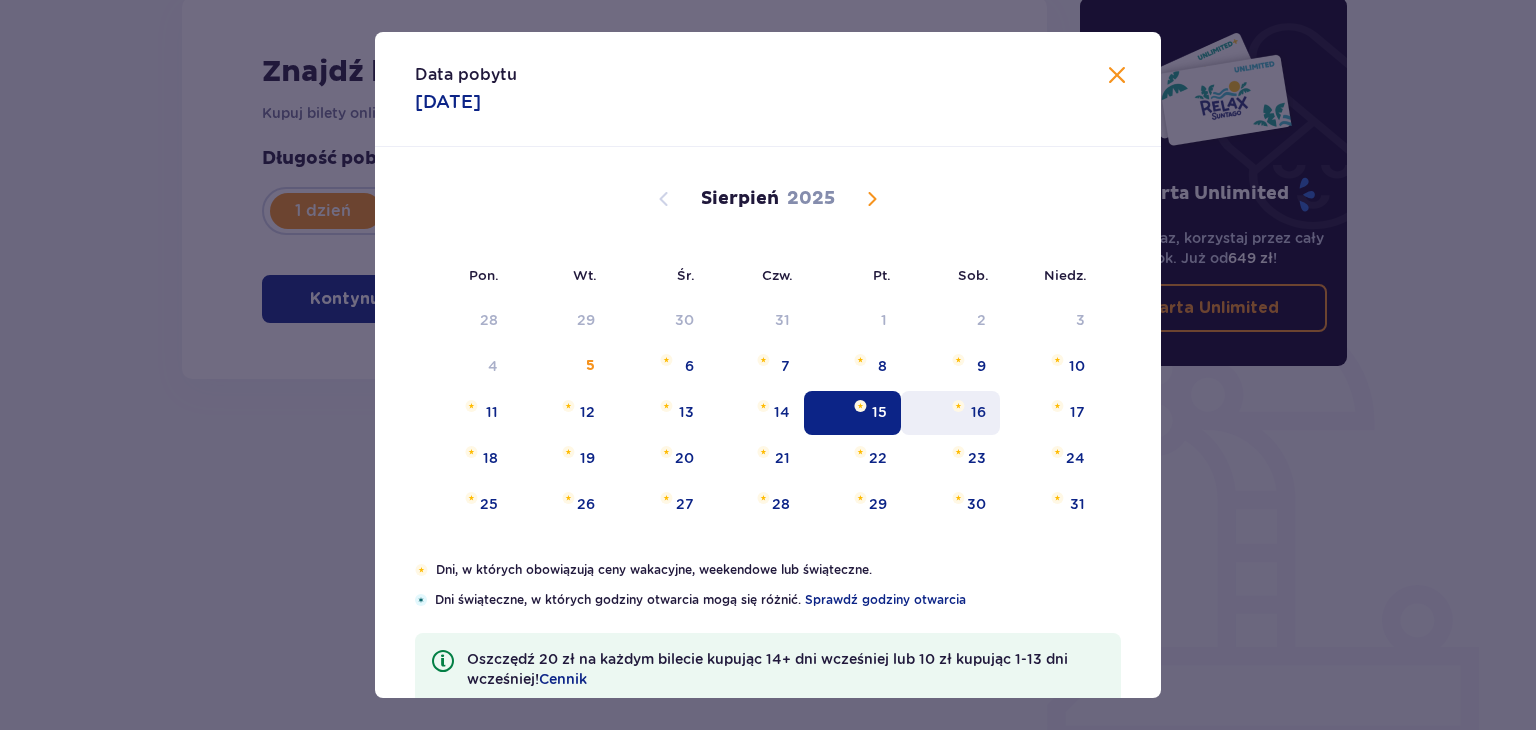 click at bounding box center (958, 406) 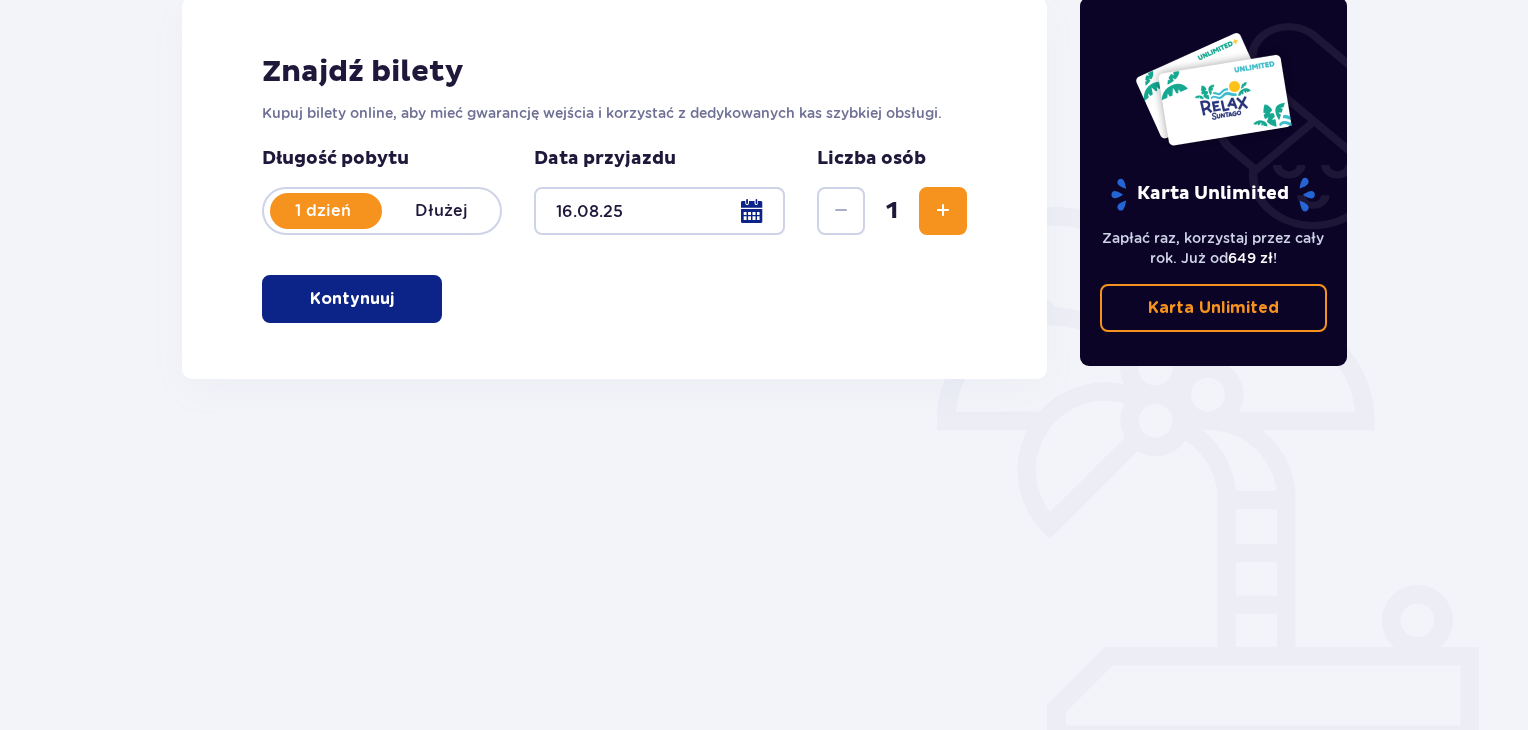 click on "Kontynuuj" at bounding box center (352, 299) 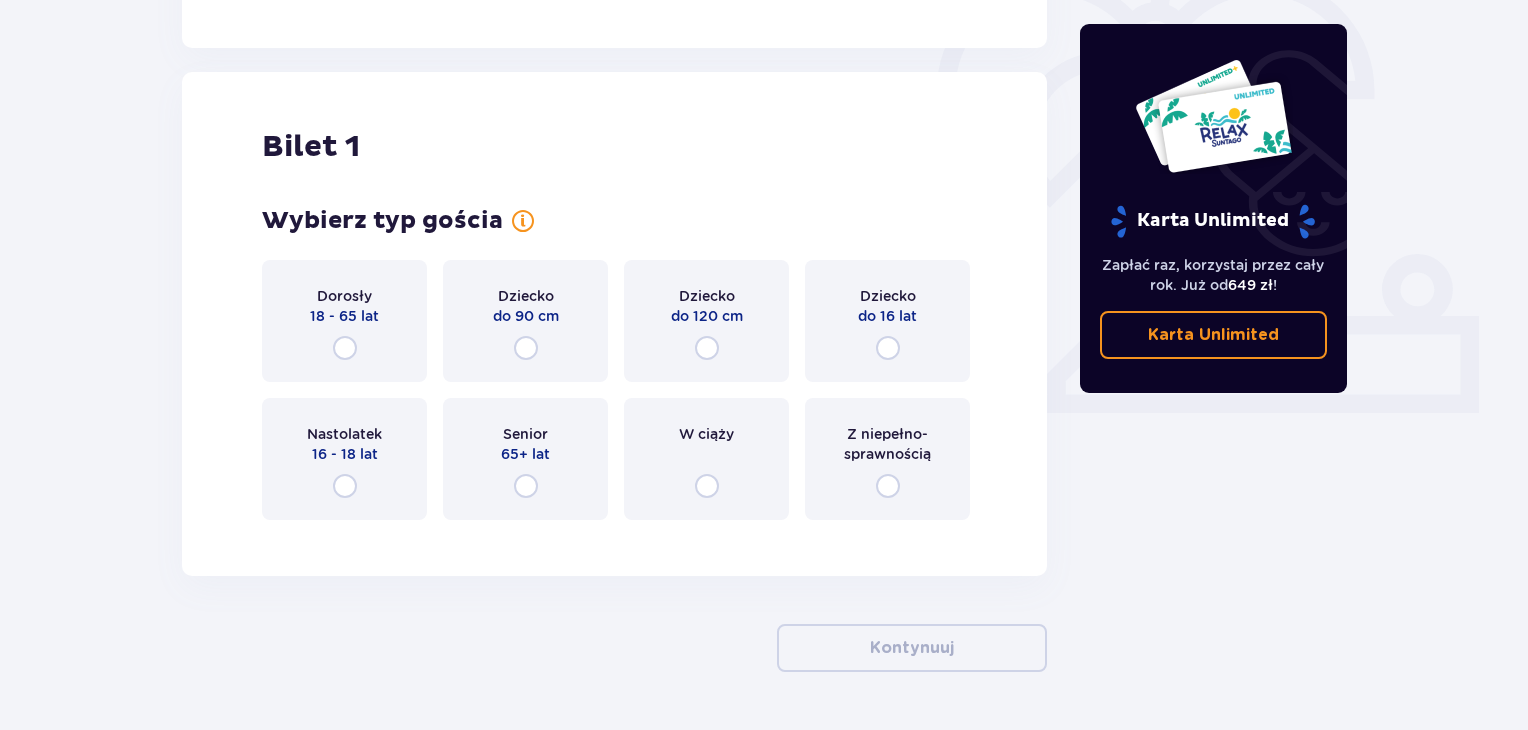 scroll, scrollTop: 668, scrollLeft: 0, axis: vertical 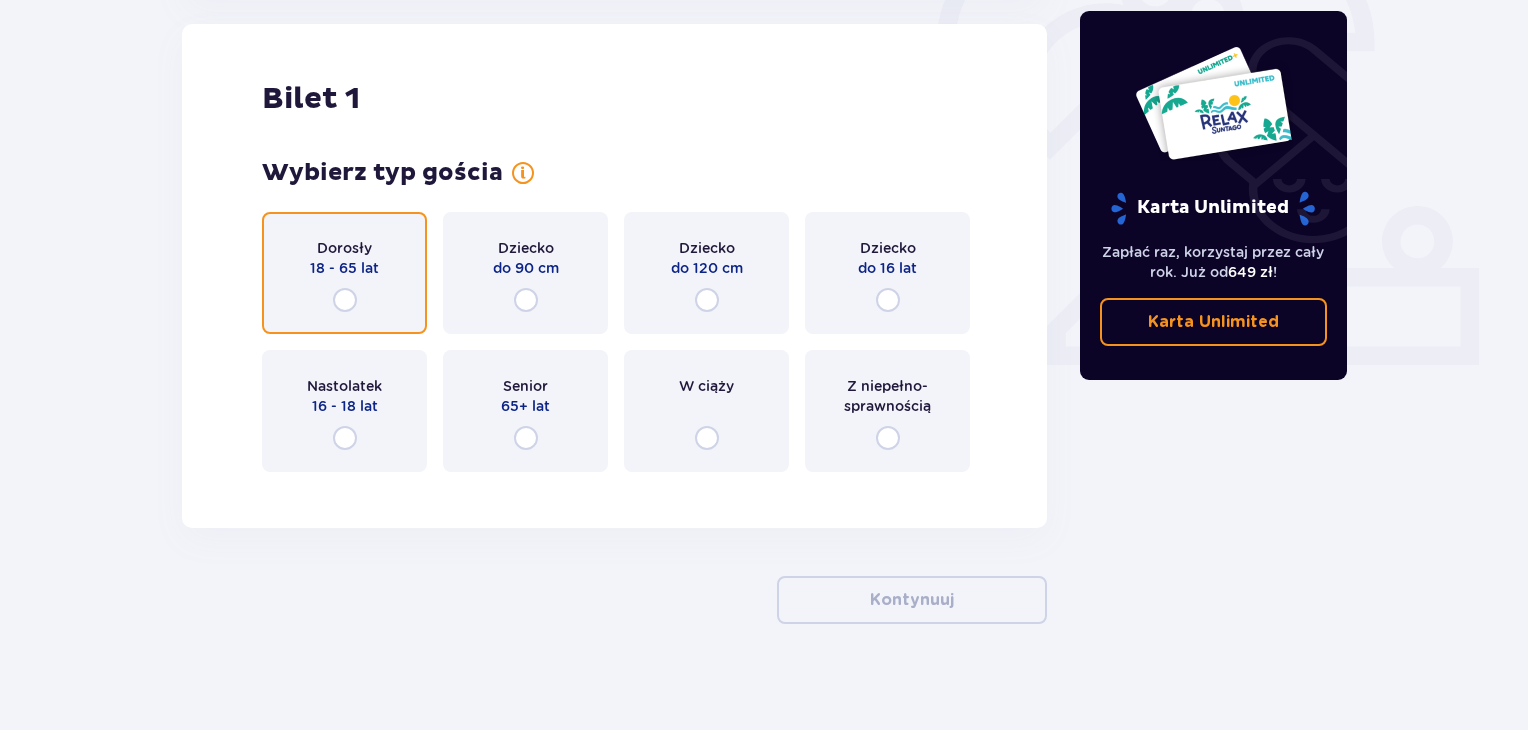 click at bounding box center [345, 300] 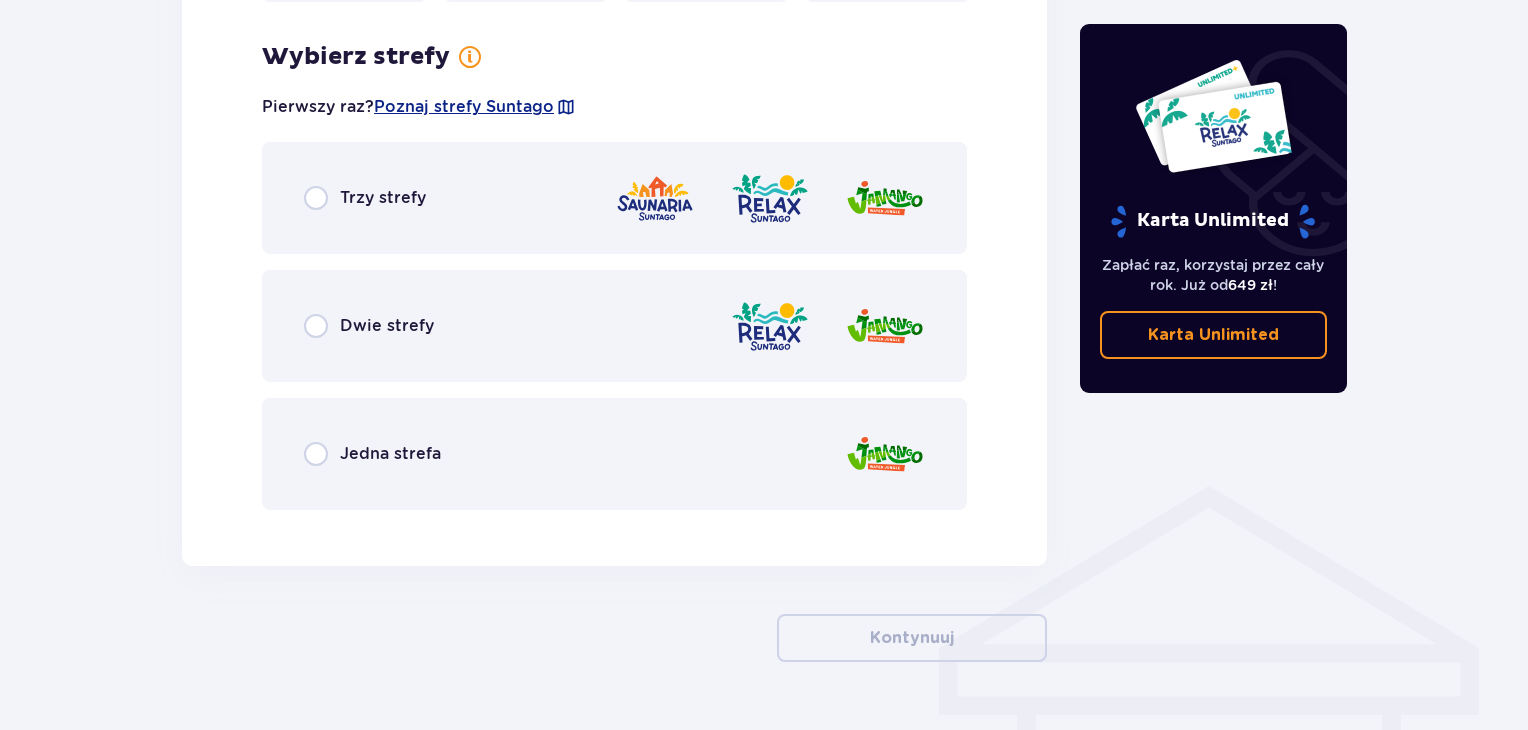 scroll, scrollTop: 1156, scrollLeft: 0, axis: vertical 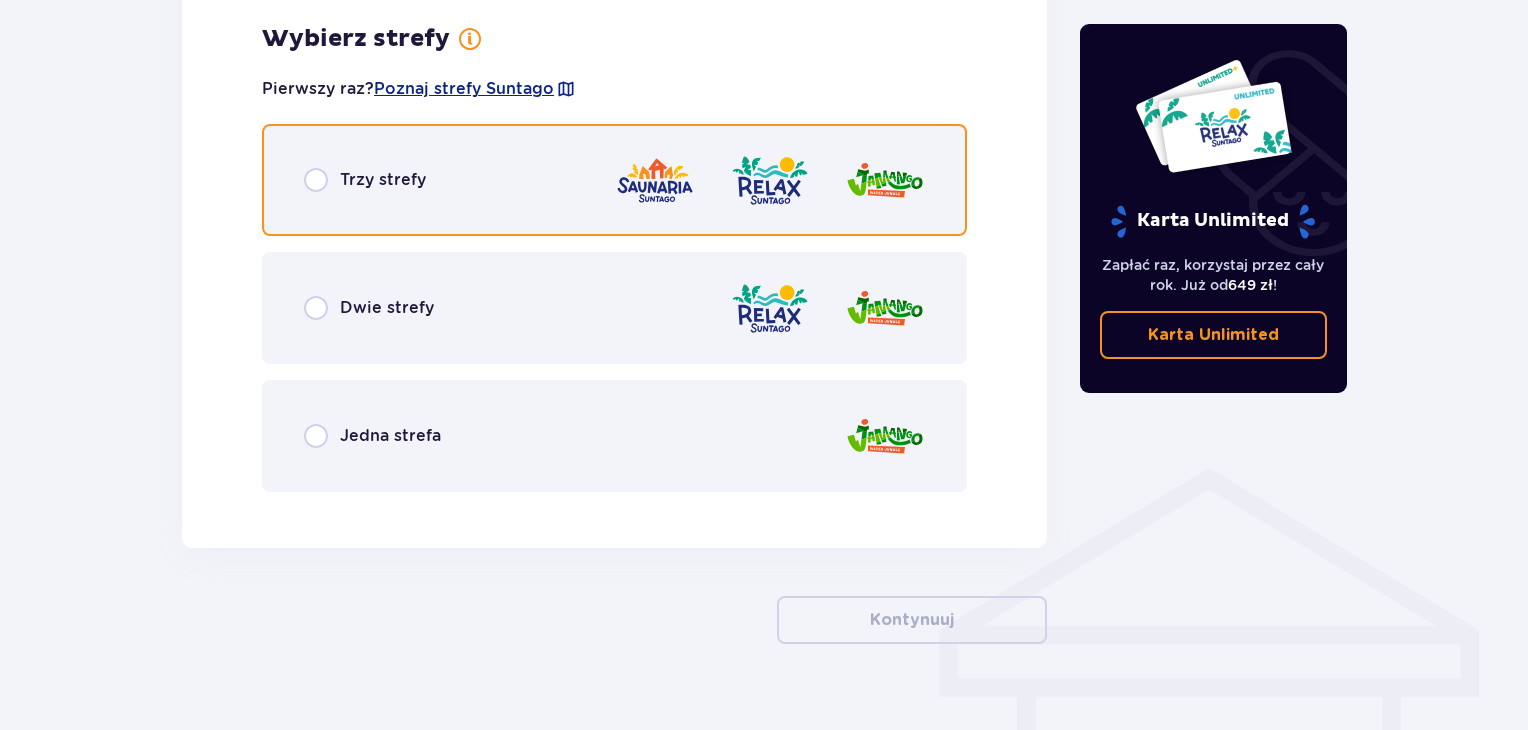 click at bounding box center (316, 180) 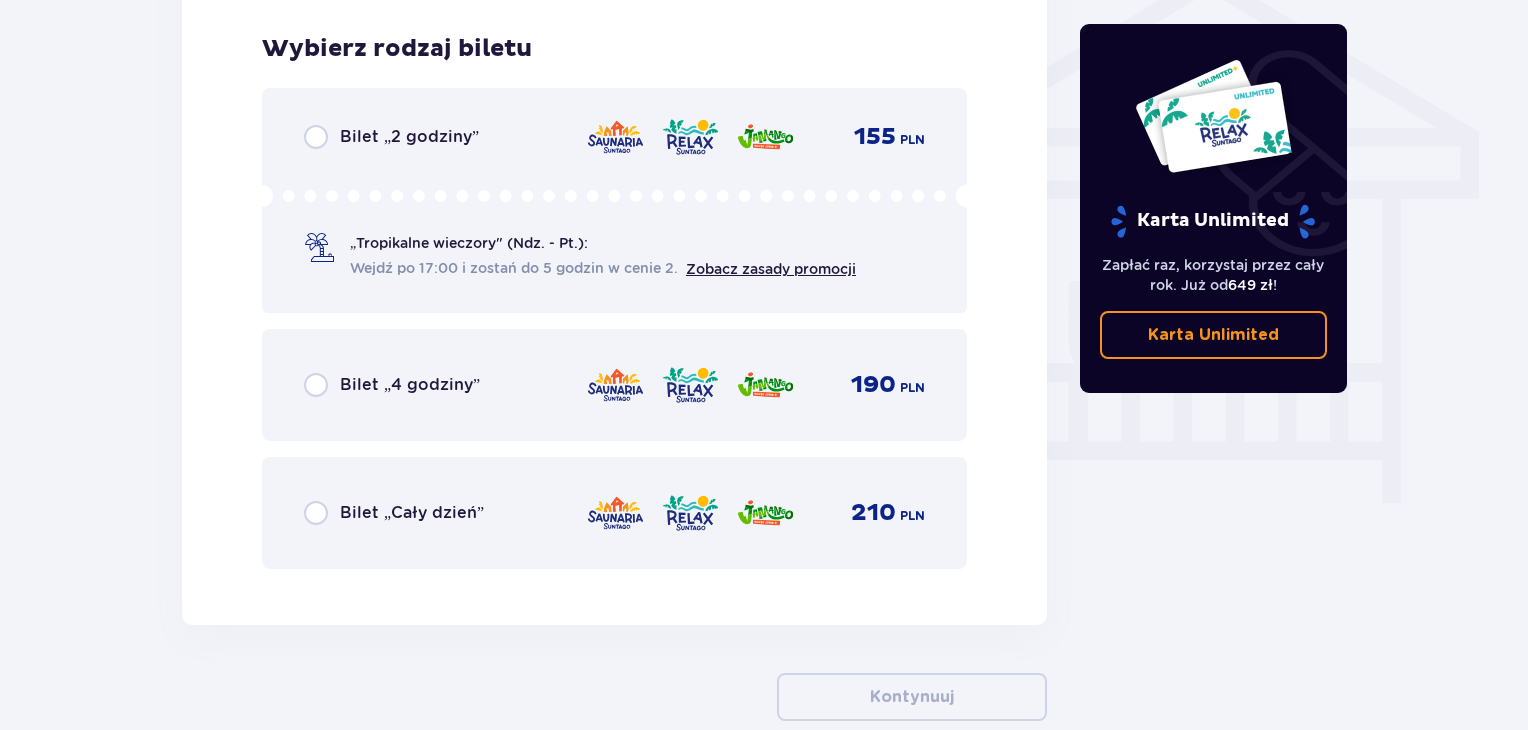 scroll, scrollTop: 1664, scrollLeft: 0, axis: vertical 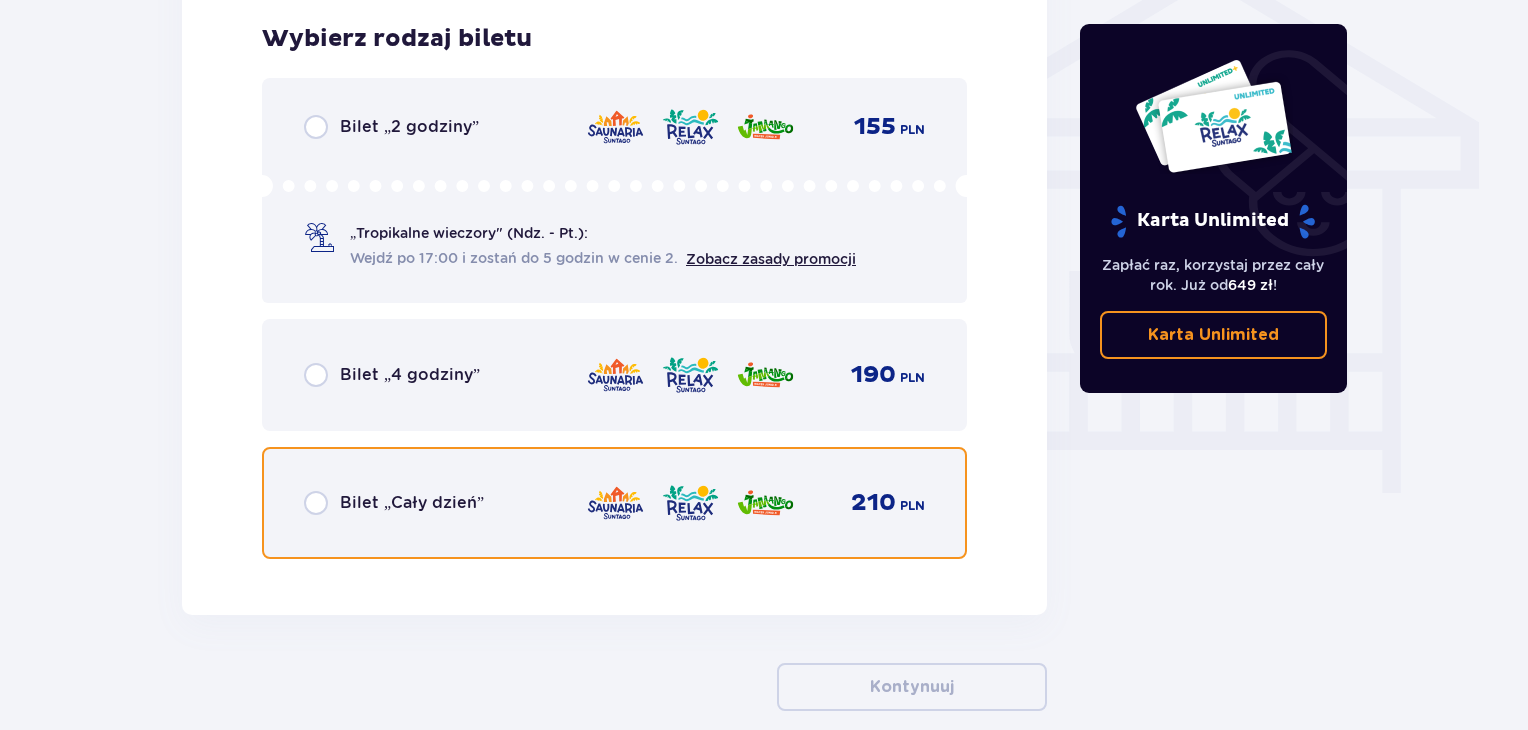 click at bounding box center [316, 503] 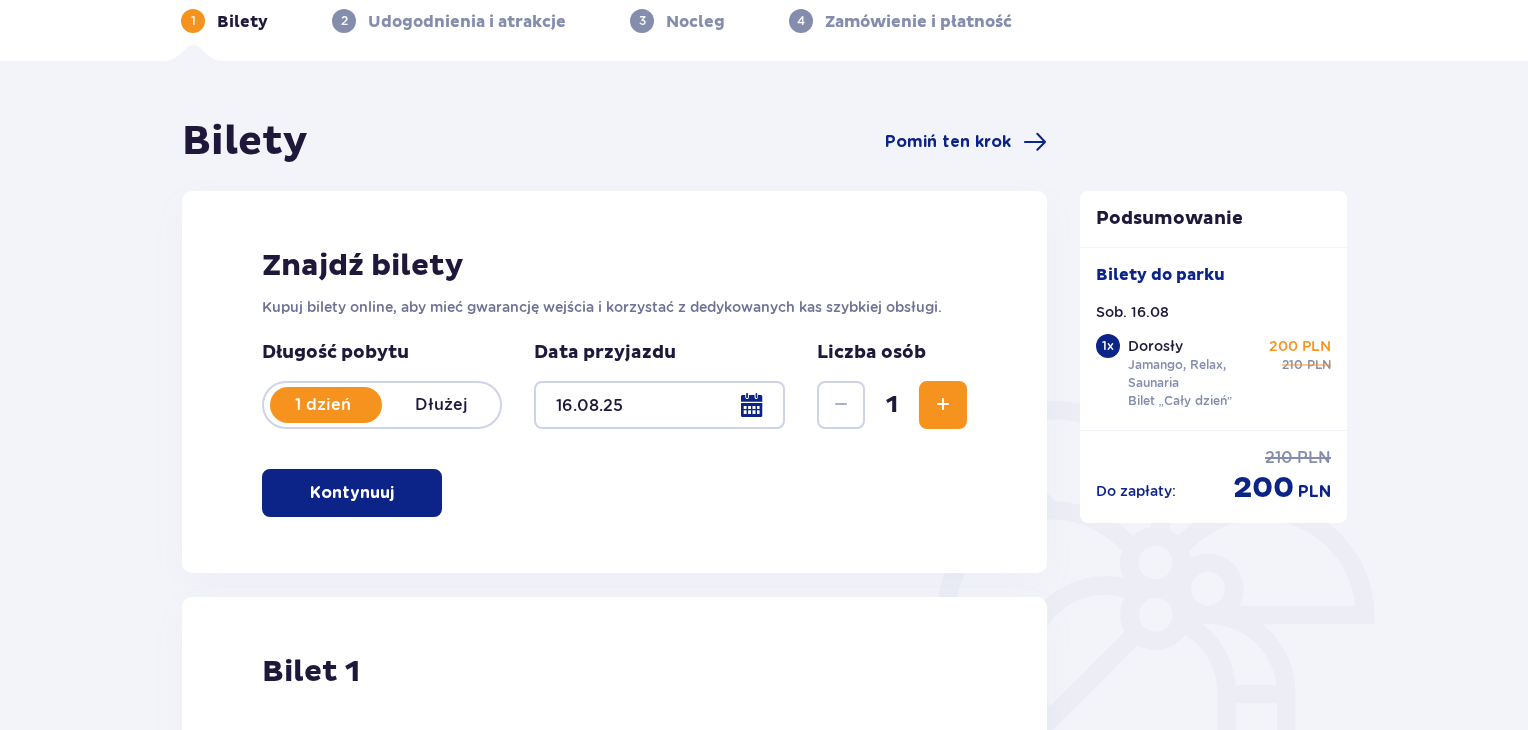 scroll, scrollTop: 0, scrollLeft: 0, axis: both 